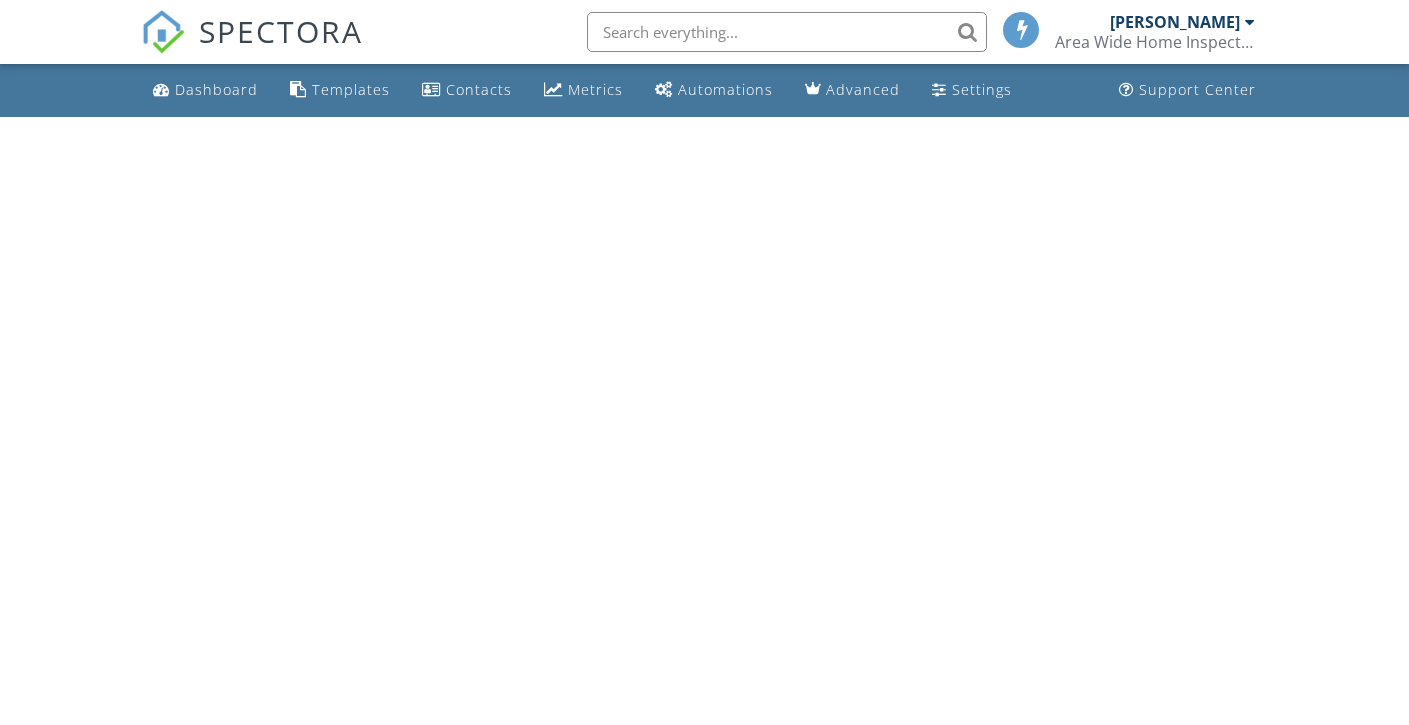 scroll, scrollTop: 0, scrollLeft: 0, axis: both 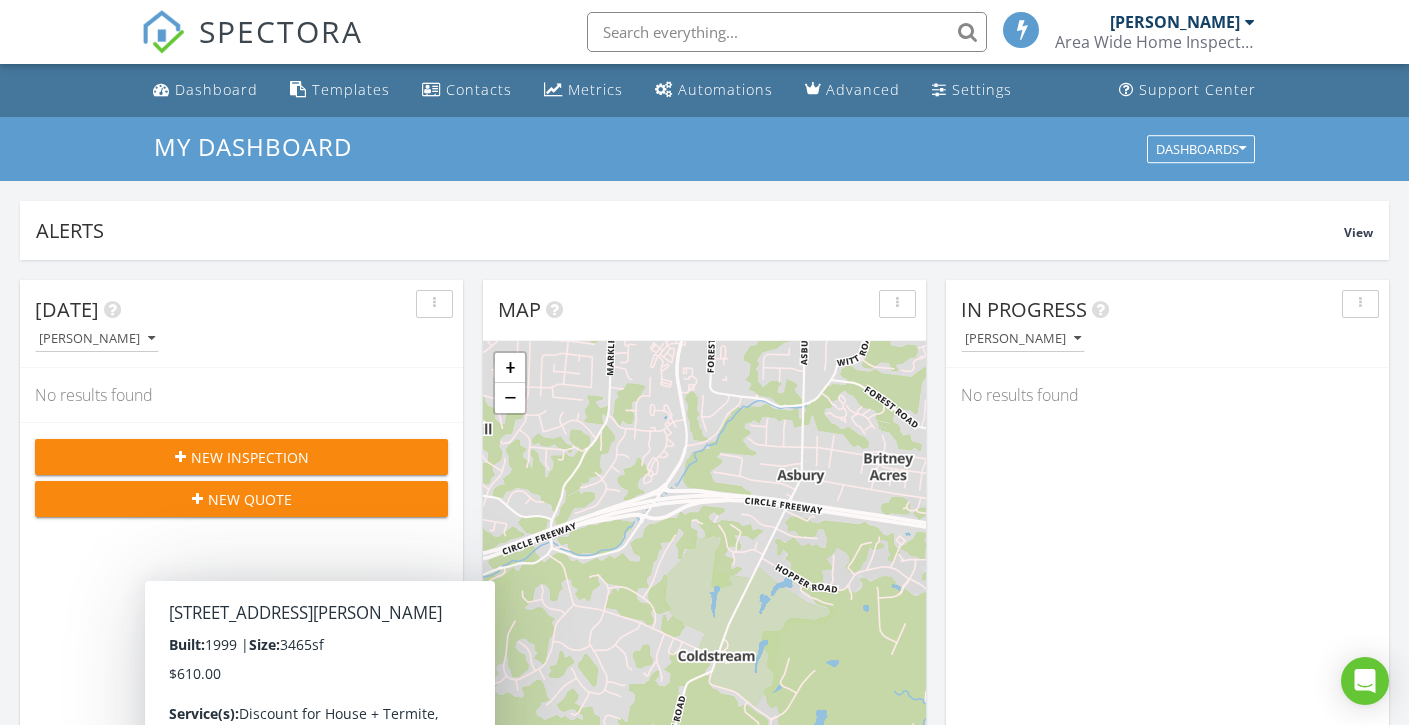 click on "New Inspection" at bounding box center [250, 457] 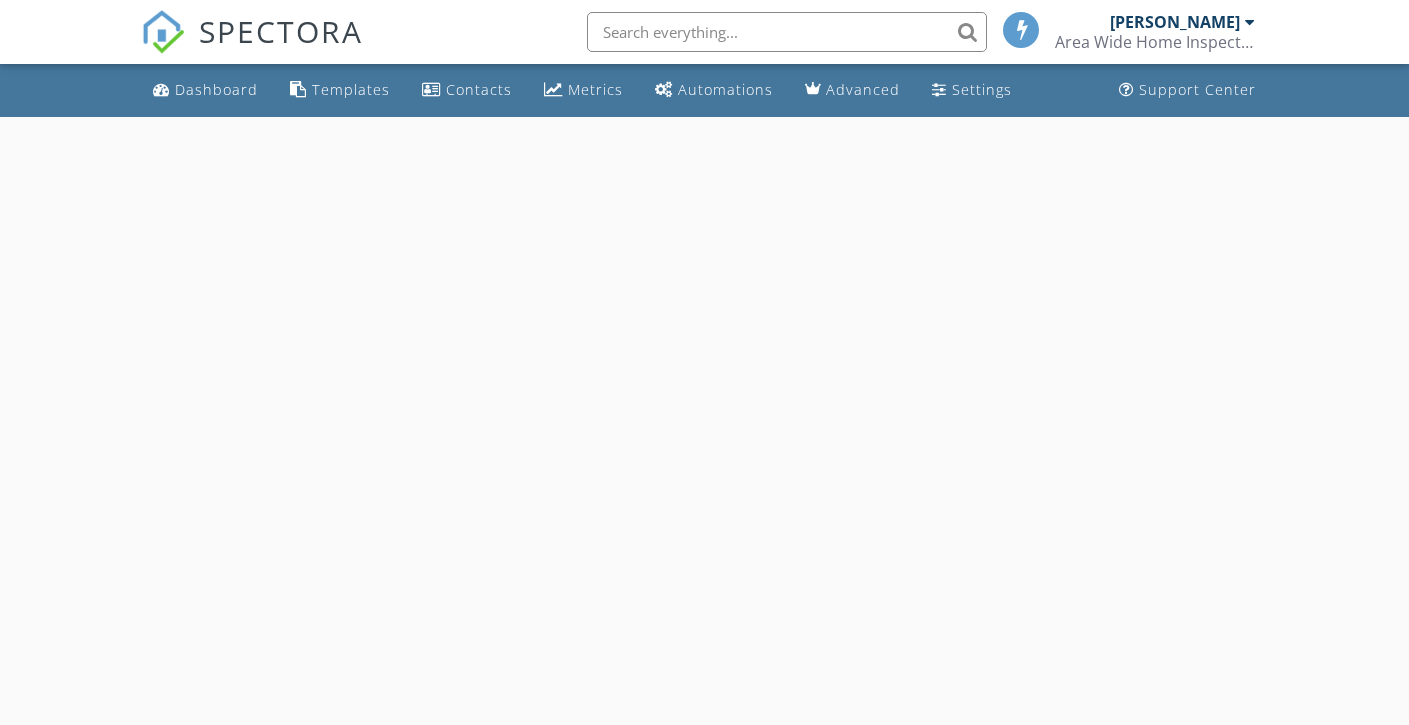 scroll, scrollTop: 0, scrollLeft: 0, axis: both 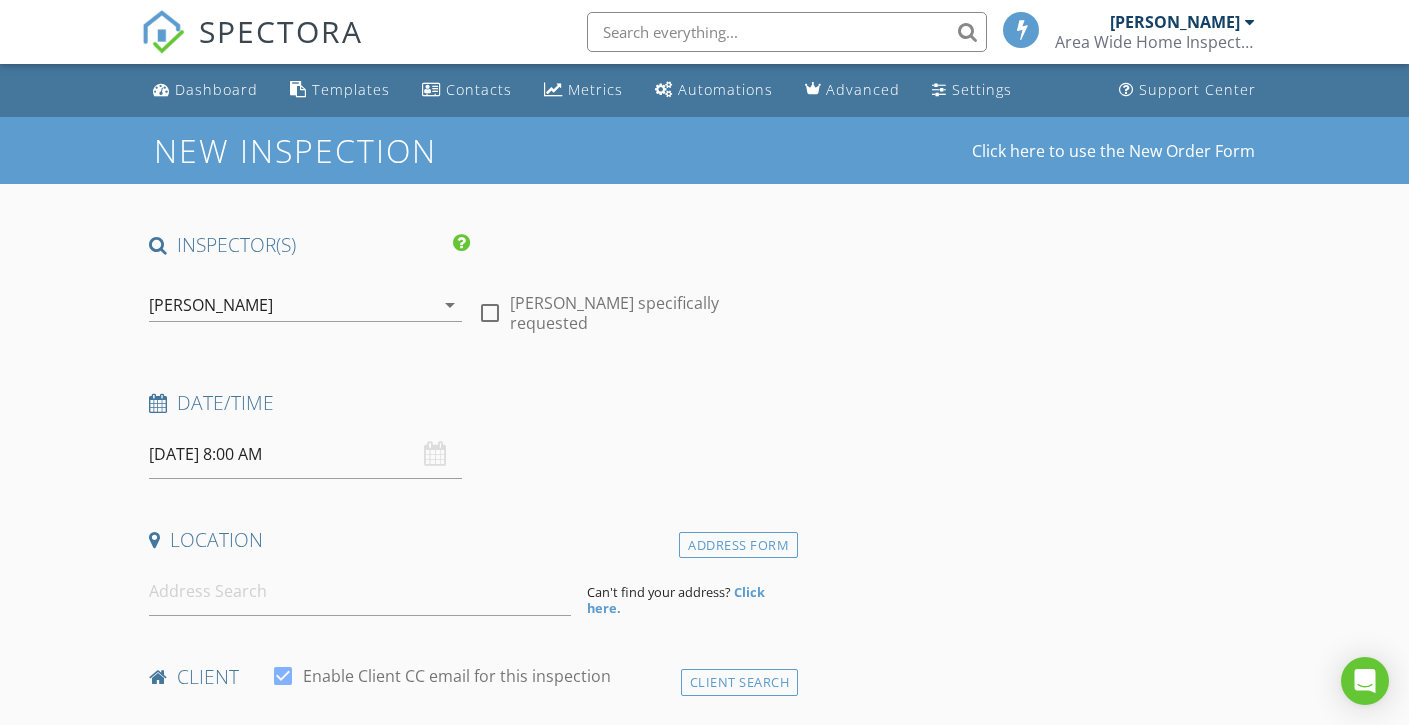 click on "[PERSON_NAME]" at bounding box center [291, 305] 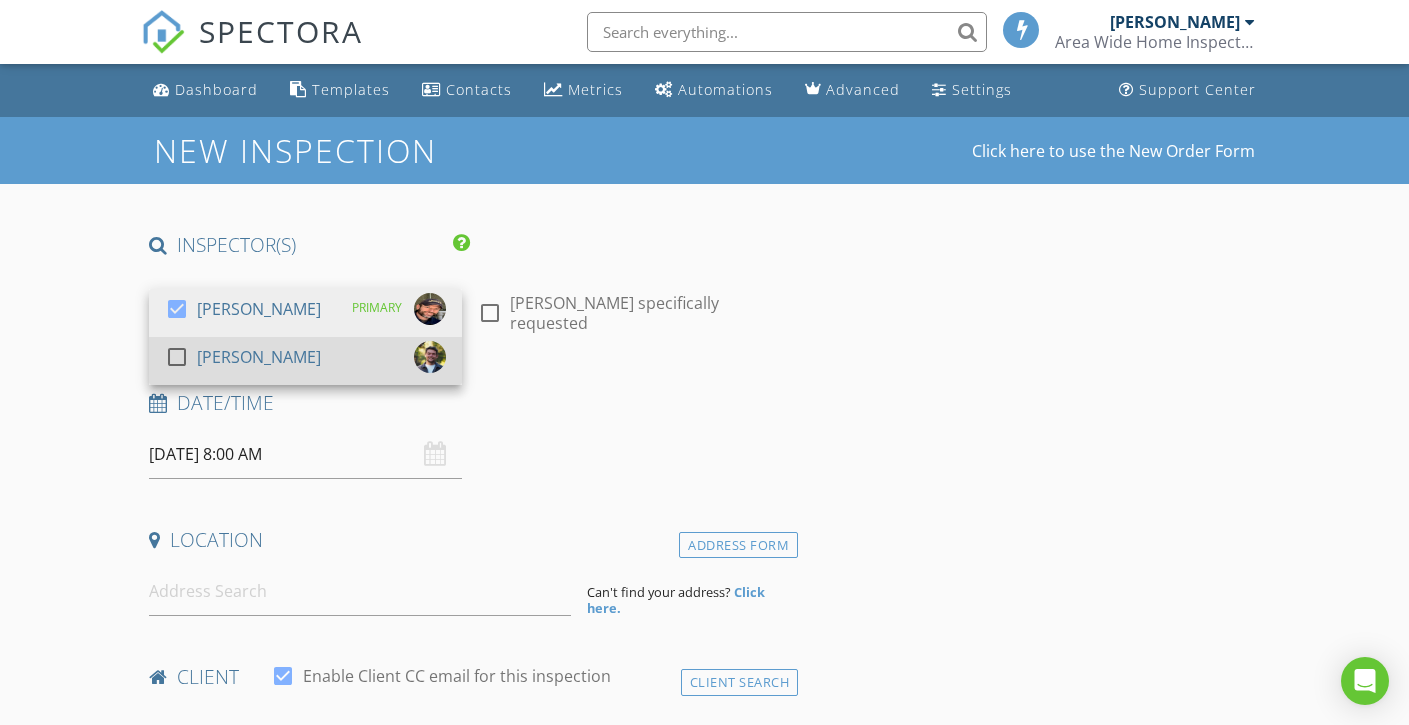 click at bounding box center [177, 357] 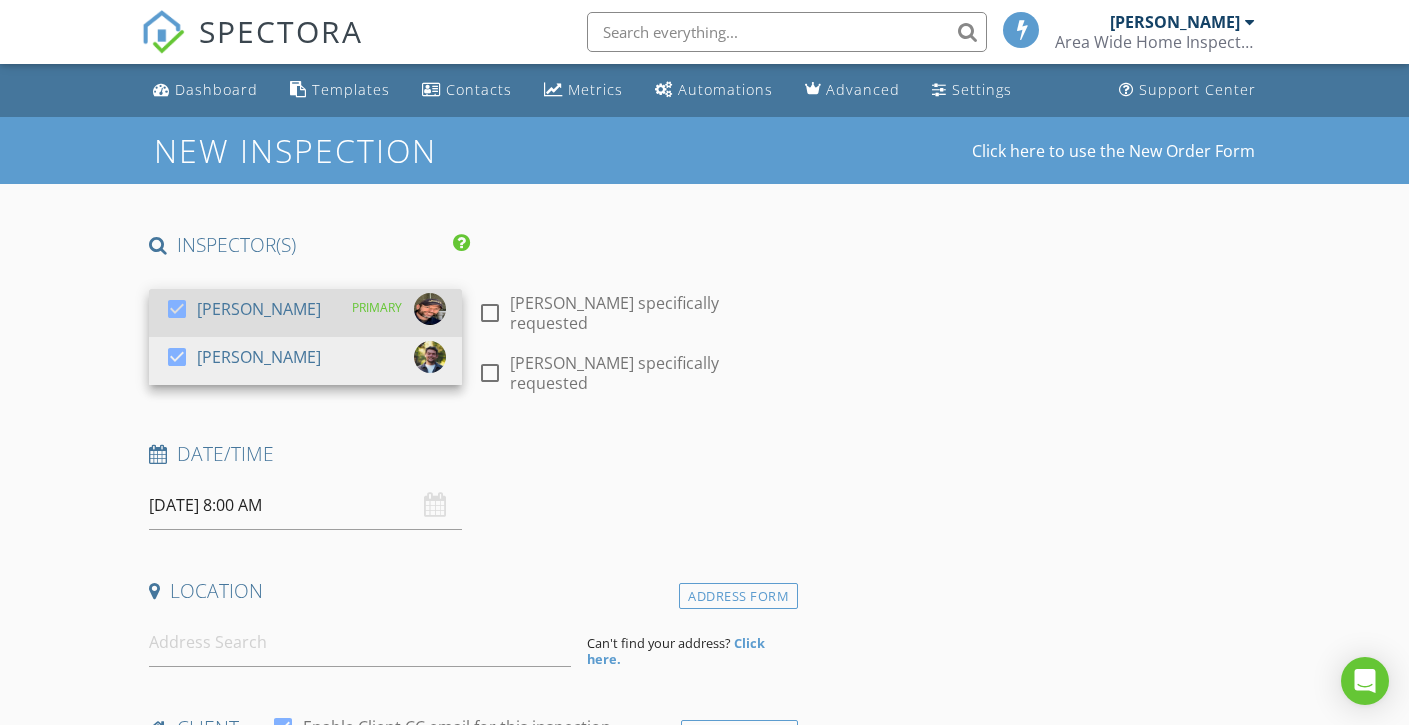 click at bounding box center (177, 309) 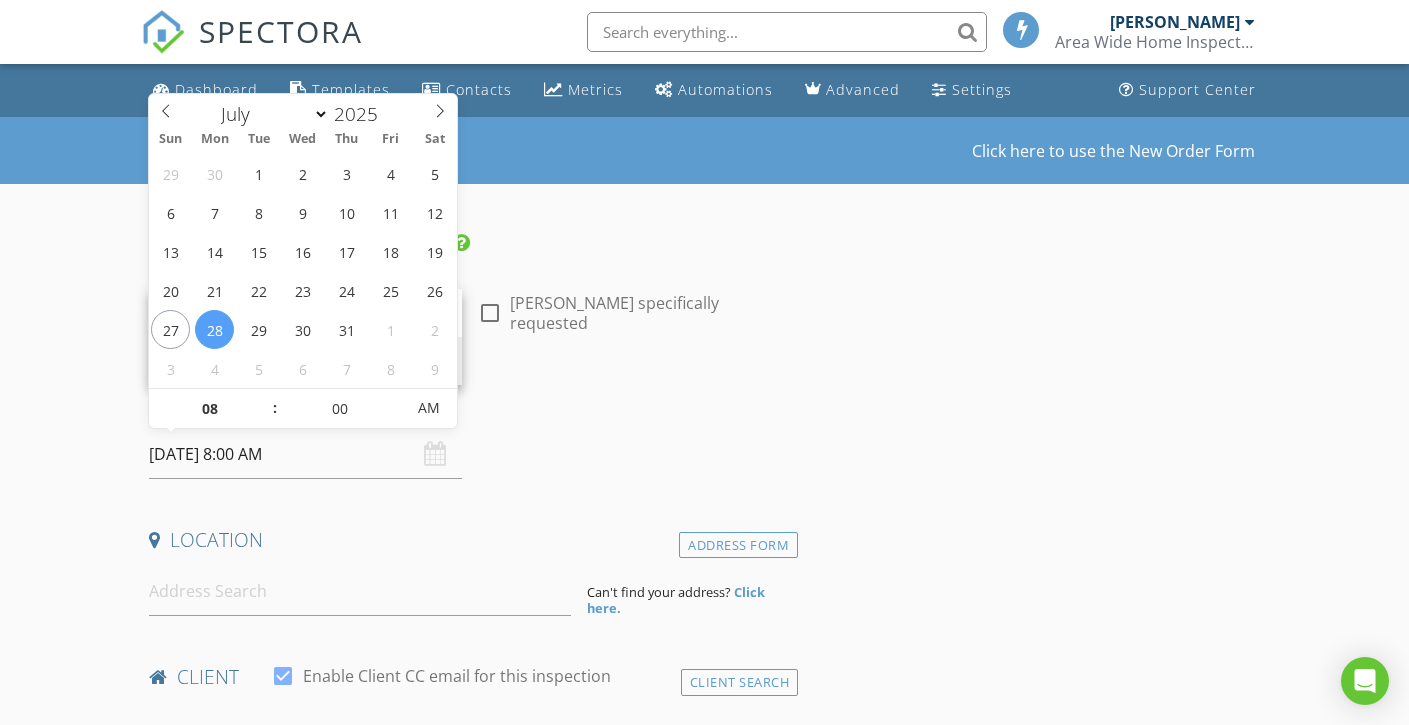 click on "07/28/2025 8:00 AM" at bounding box center [305, 454] 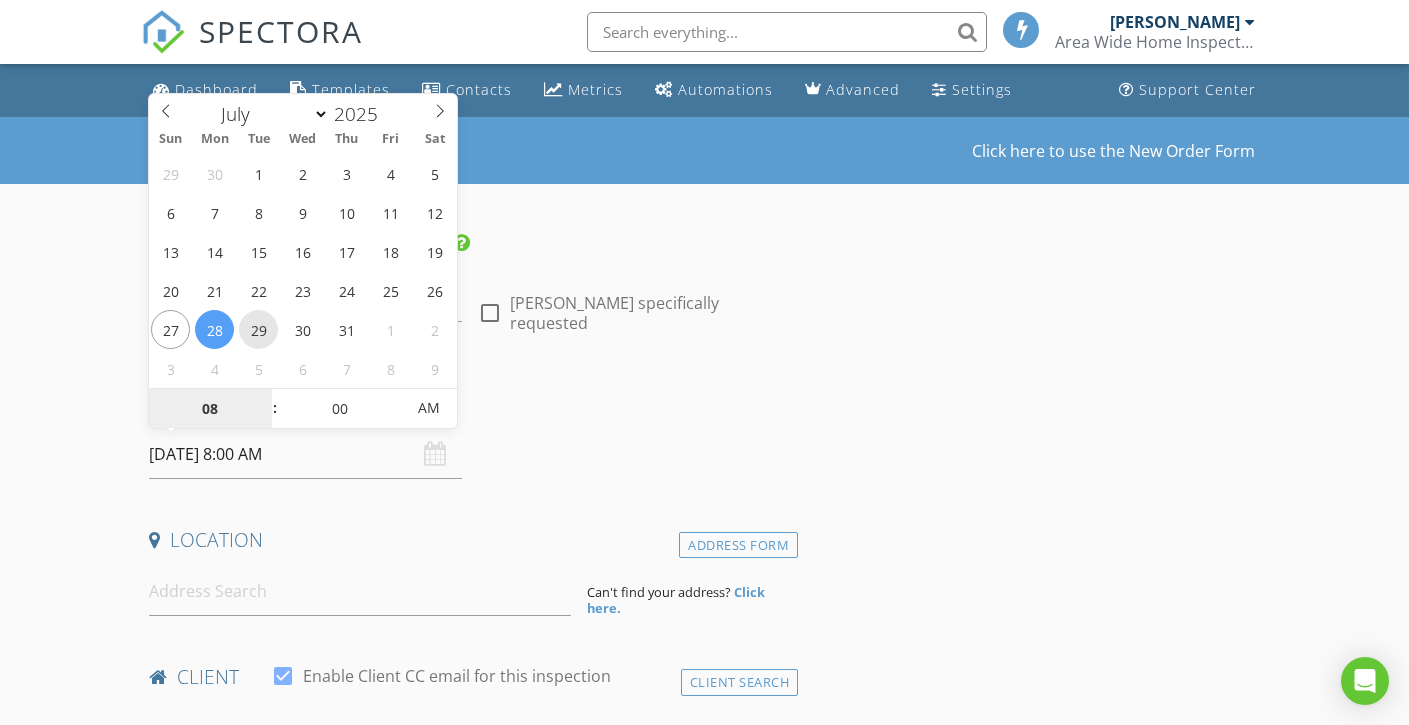 type on "07/29/2025 8:00 AM" 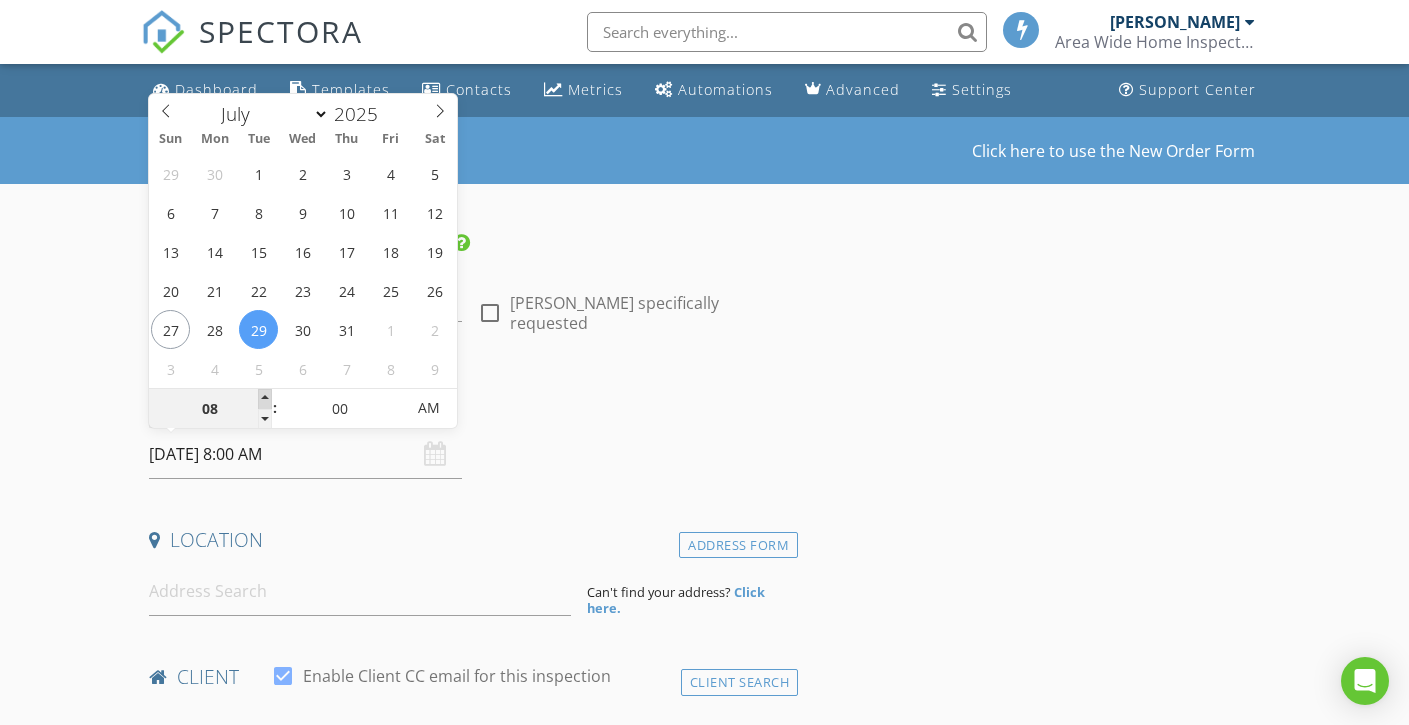 type on "09" 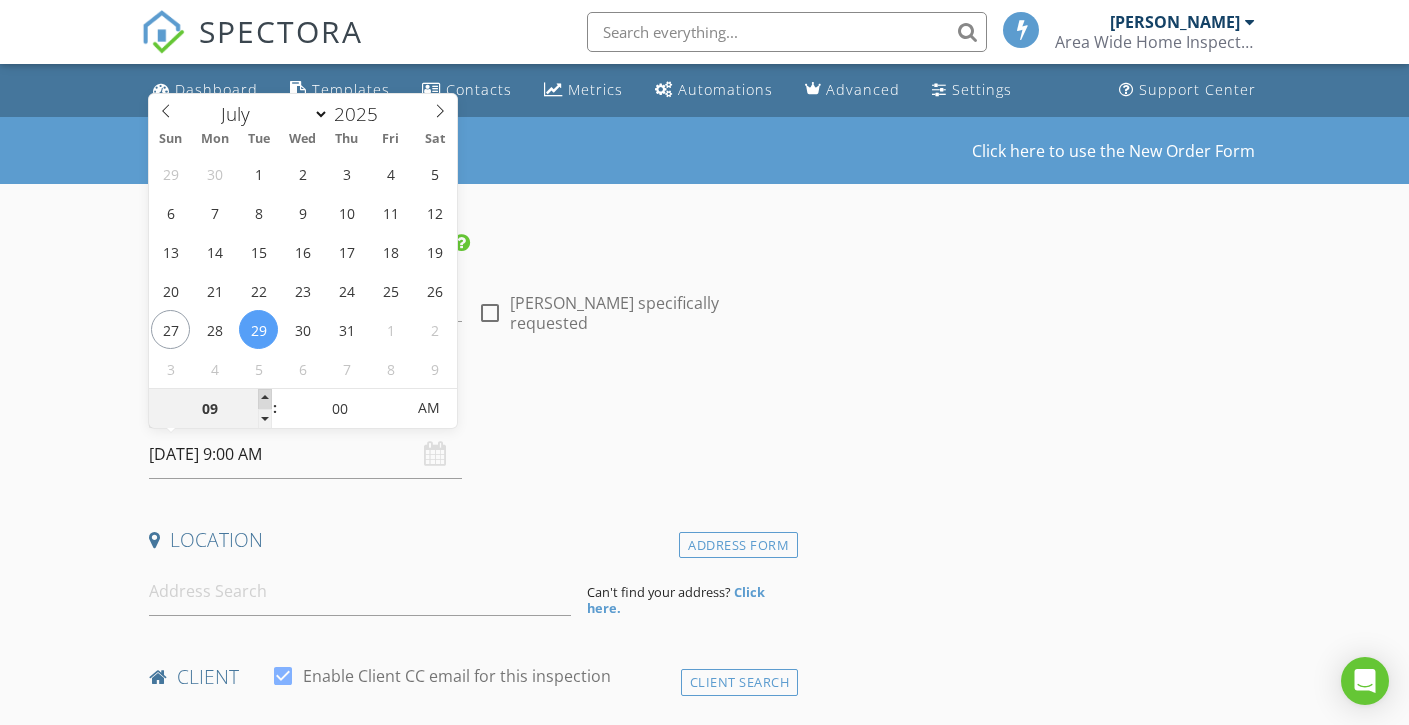 click at bounding box center [265, 399] 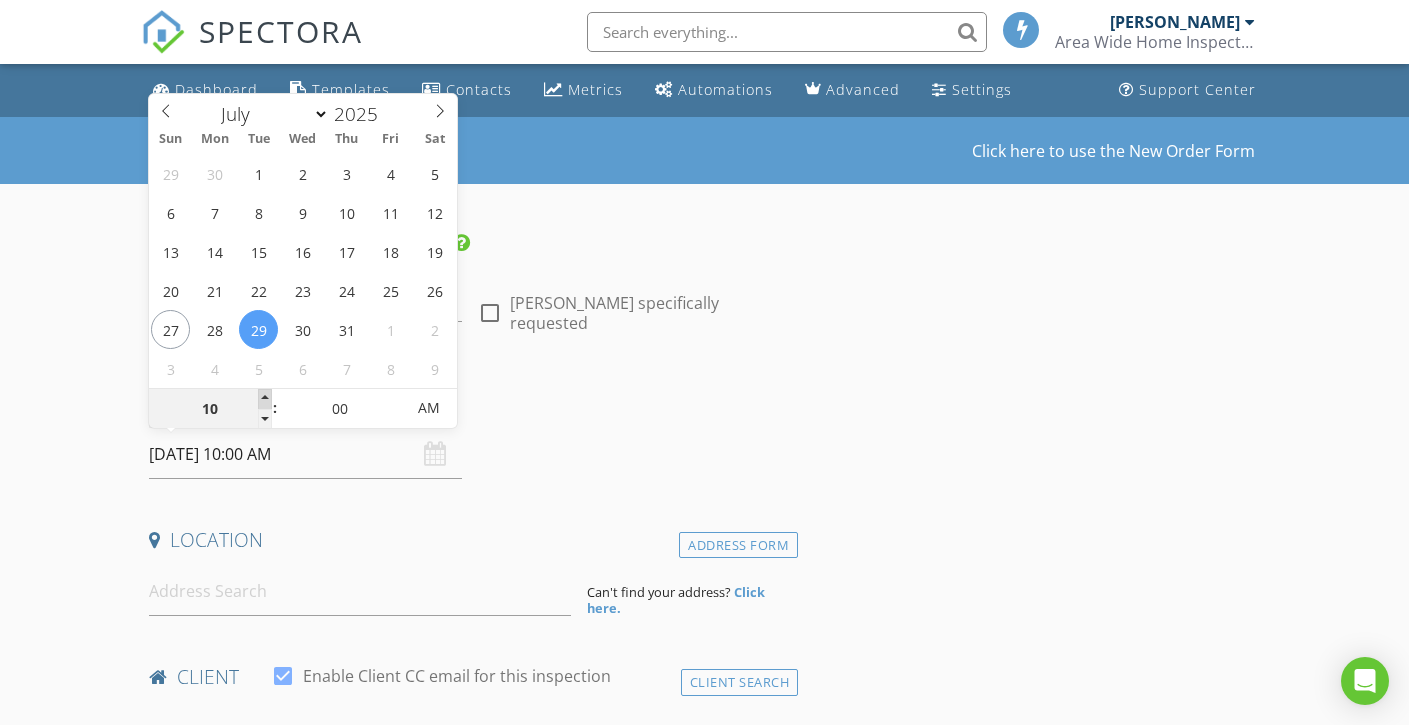 click at bounding box center [265, 399] 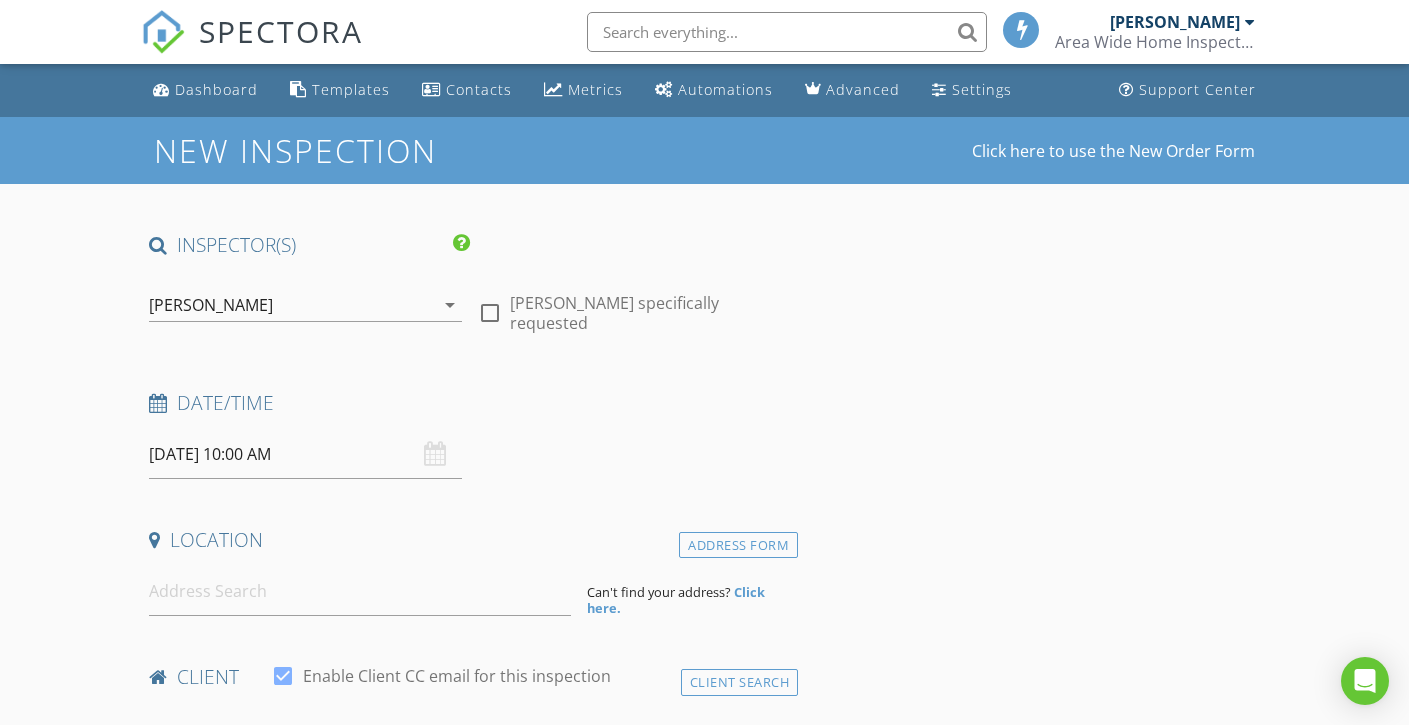 drag, startPoint x: 102, startPoint y: 437, endPoint x: 72, endPoint y: 447, distance: 31.622776 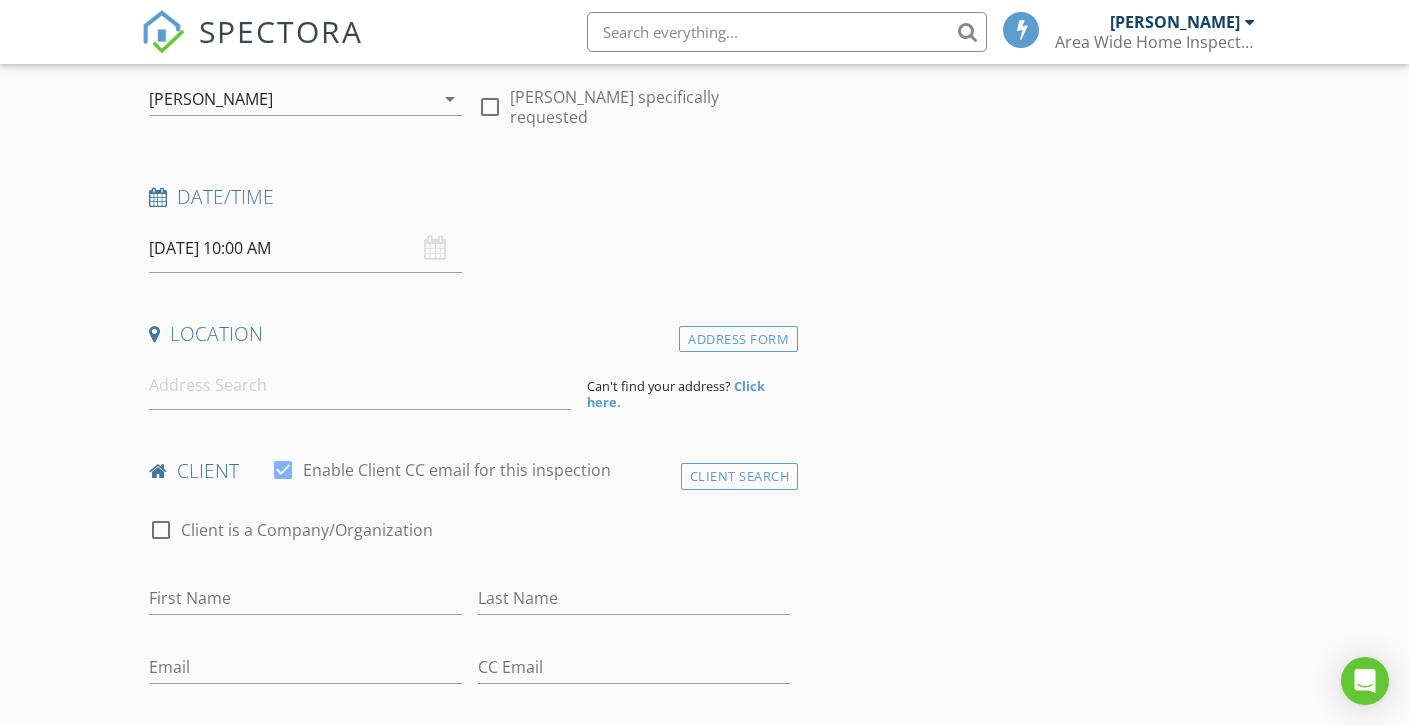 scroll, scrollTop: 215, scrollLeft: 0, axis: vertical 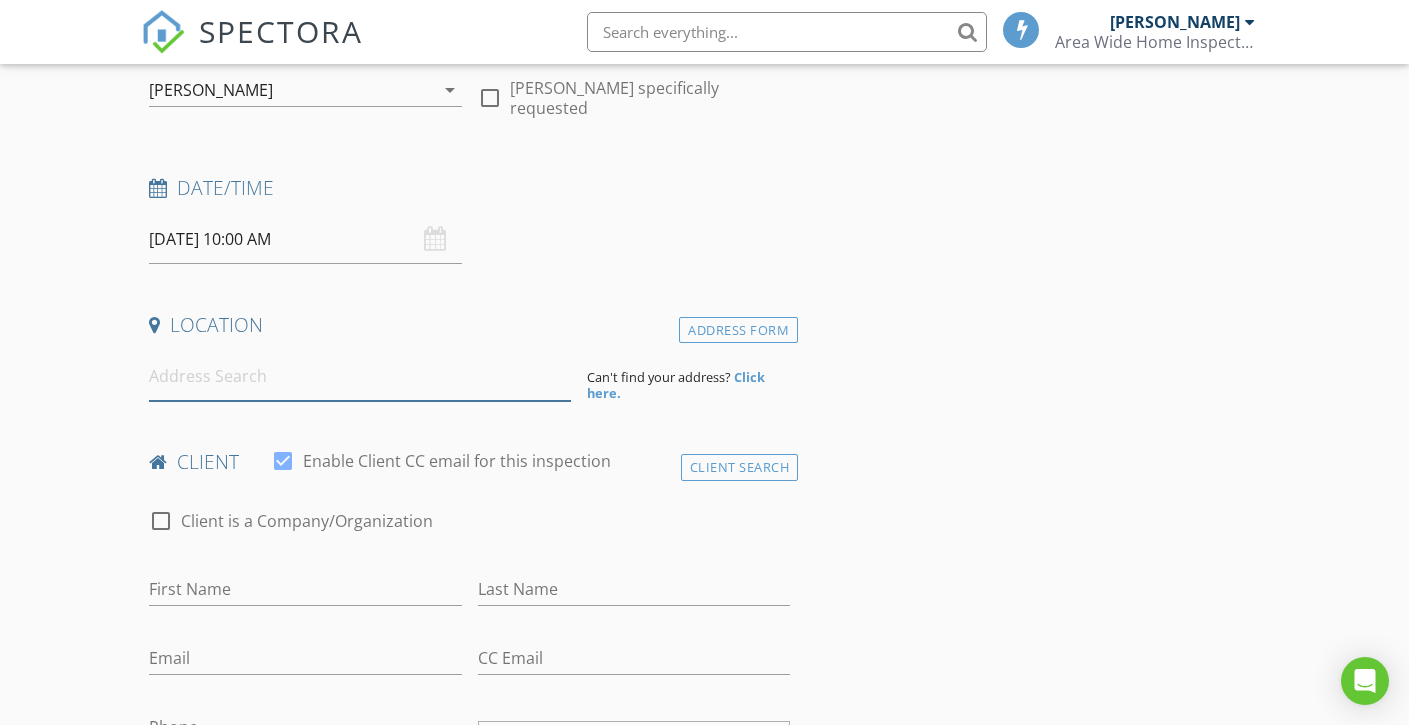 click at bounding box center (360, 376) 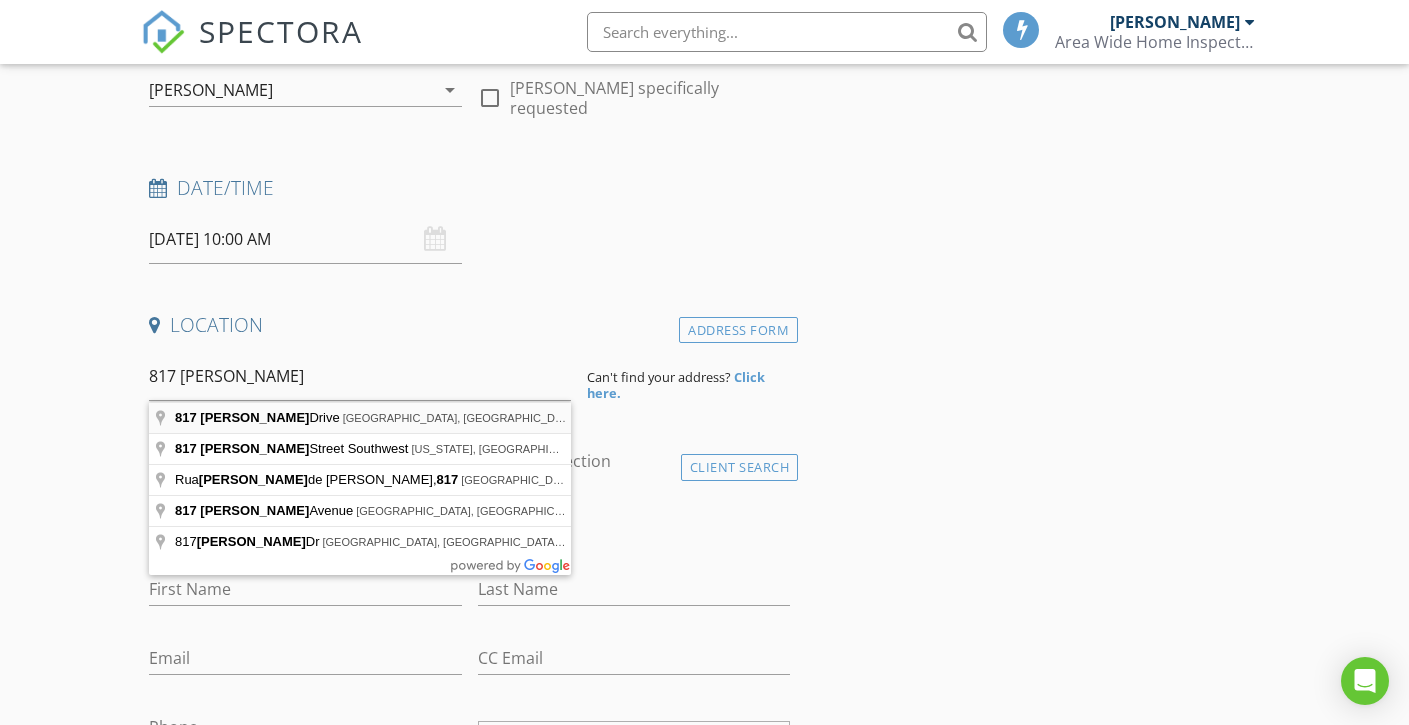 type on "817 Marcia Drive, Trenton, OH, USA" 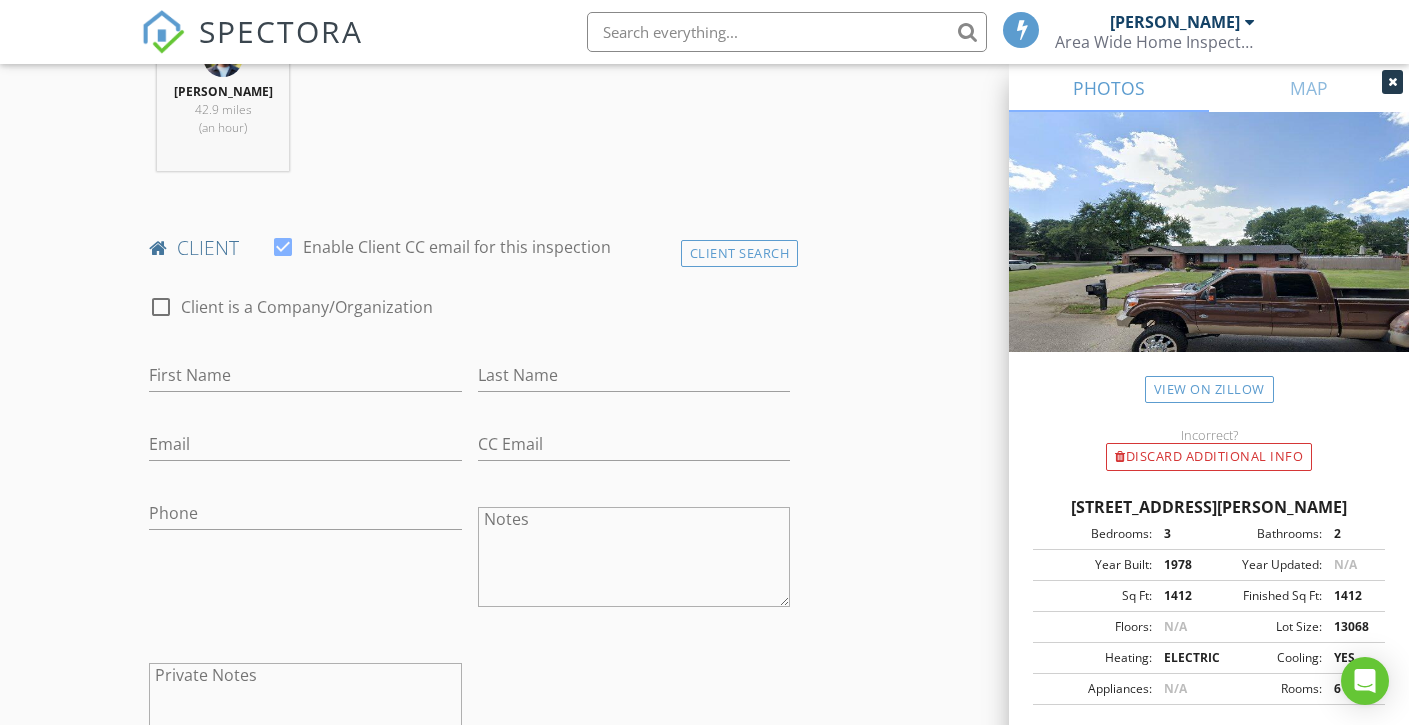 scroll, scrollTop: 838, scrollLeft: 0, axis: vertical 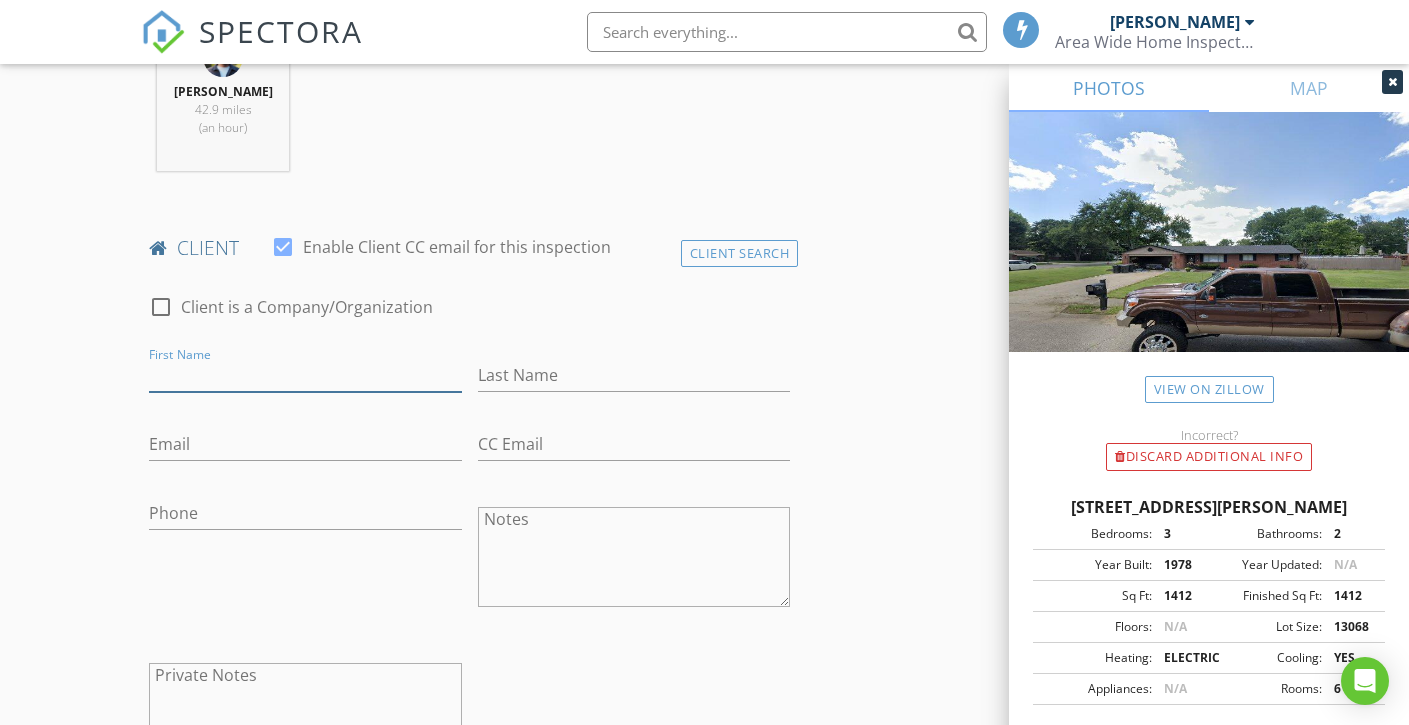 click on "First Name" at bounding box center [305, 375] 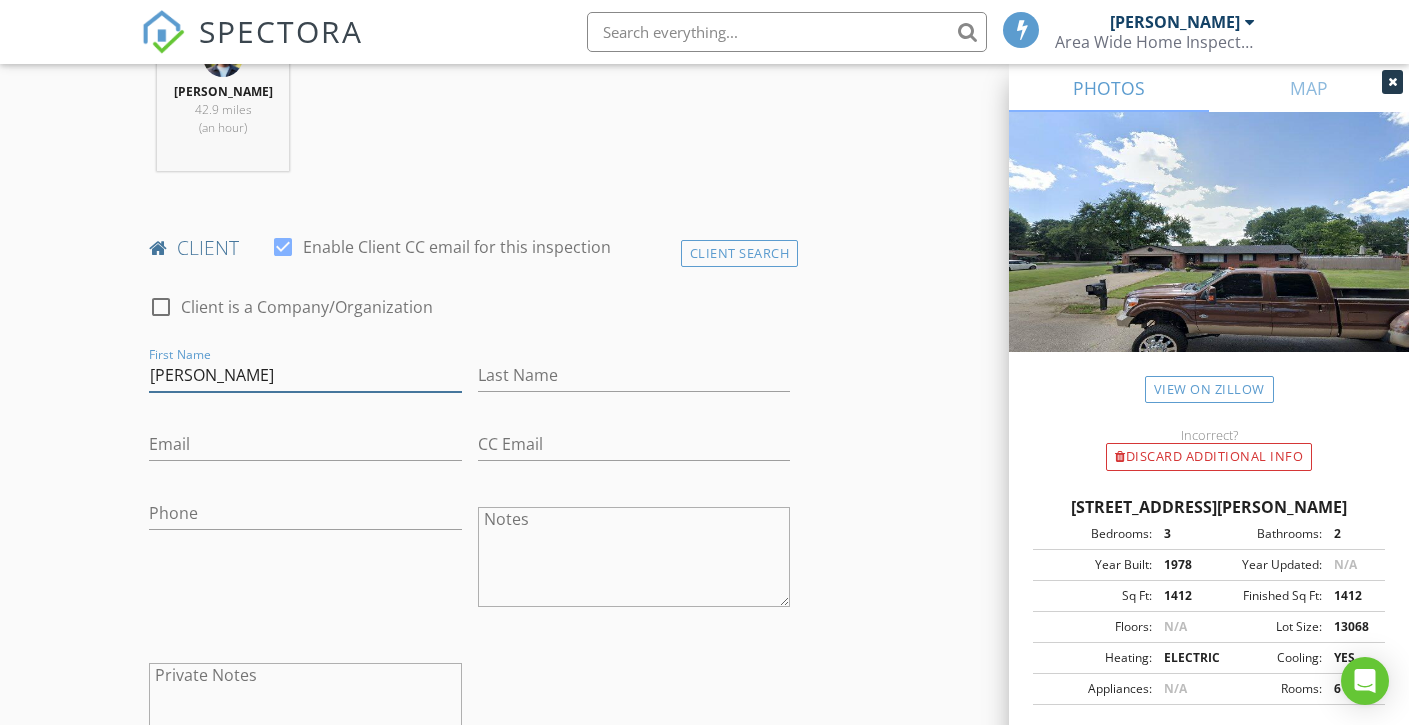 type on "[PERSON_NAME]" 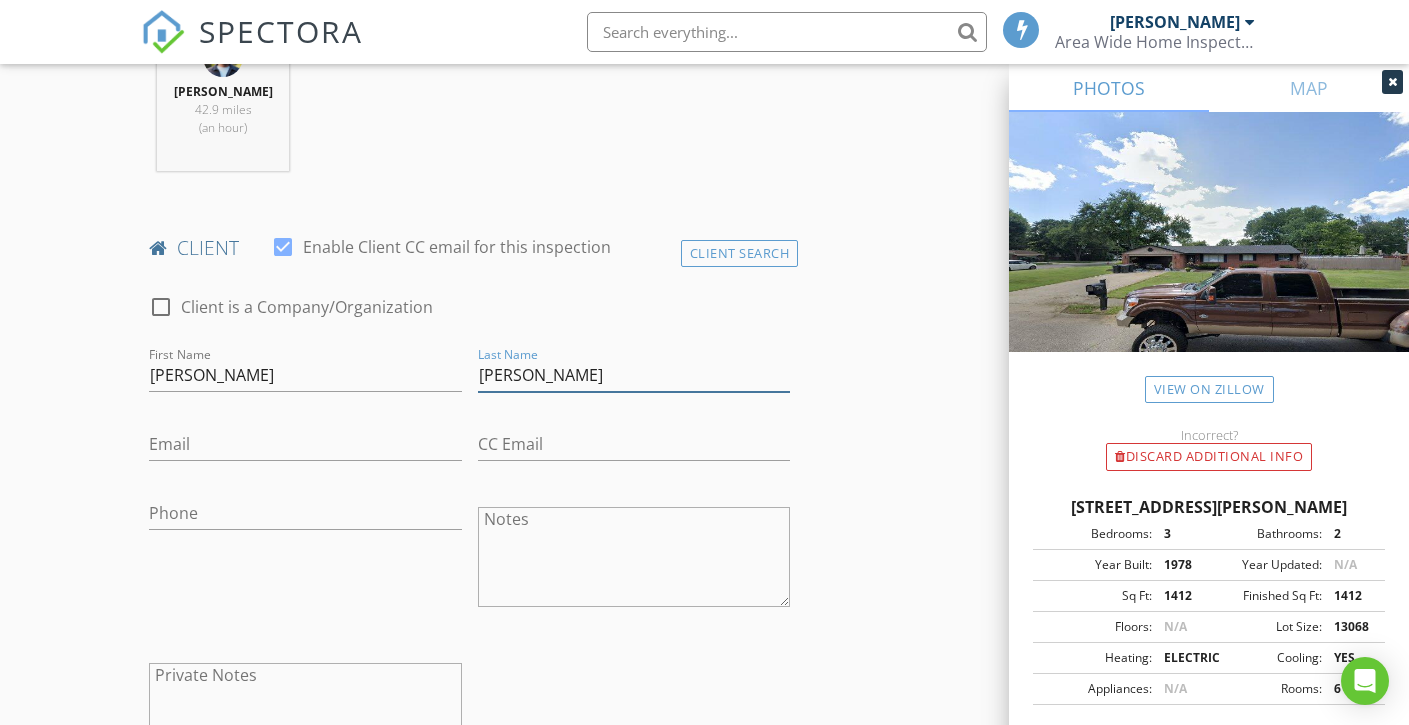 type on "[PERSON_NAME]" 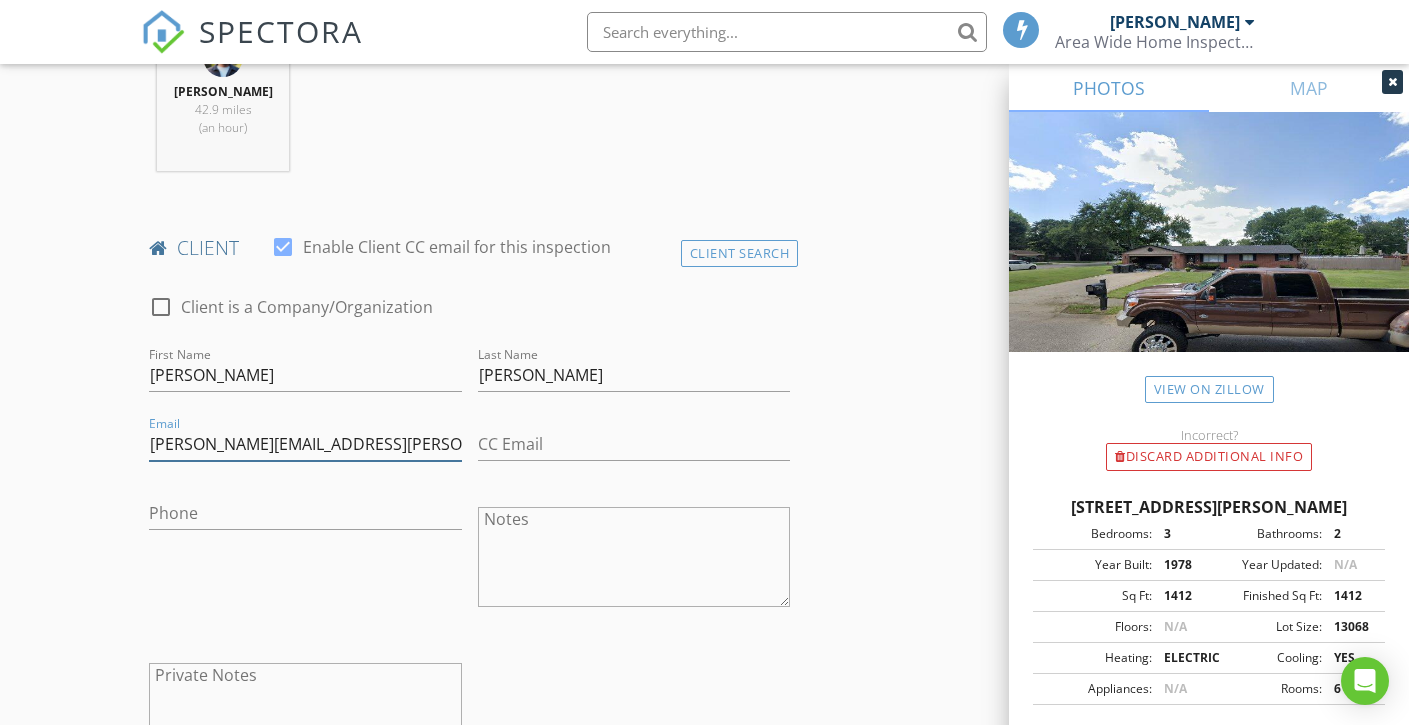 type on "jon.paugh.36@gmail.com" 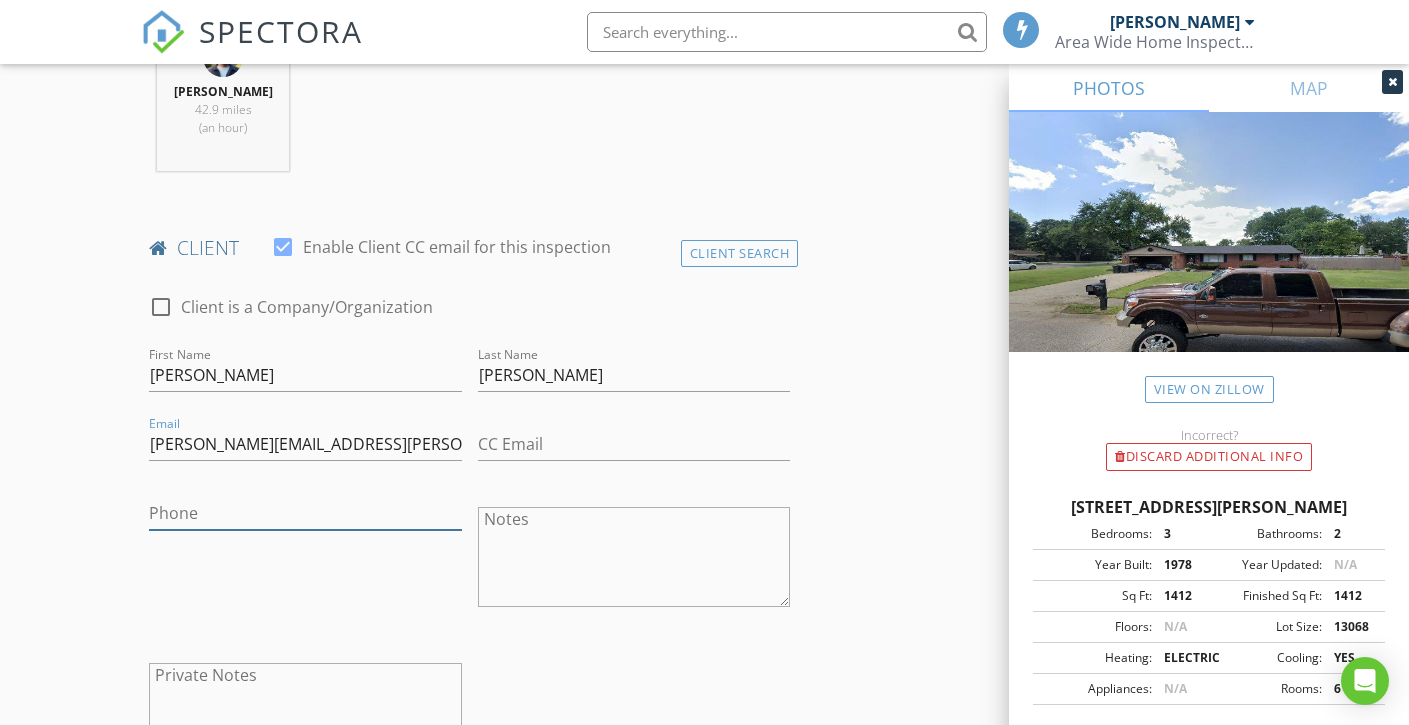 click on "Phone" at bounding box center (305, 513) 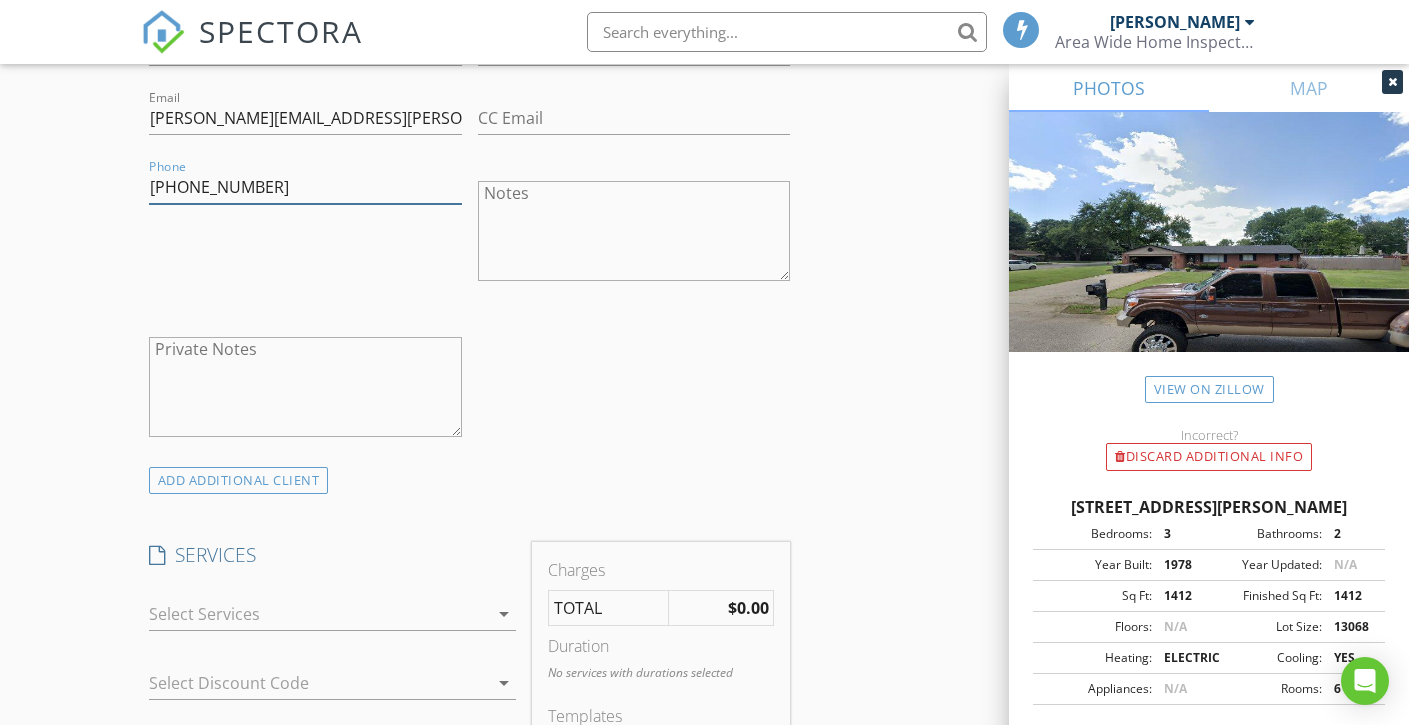 scroll, scrollTop: 1330, scrollLeft: 0, axis: vertical 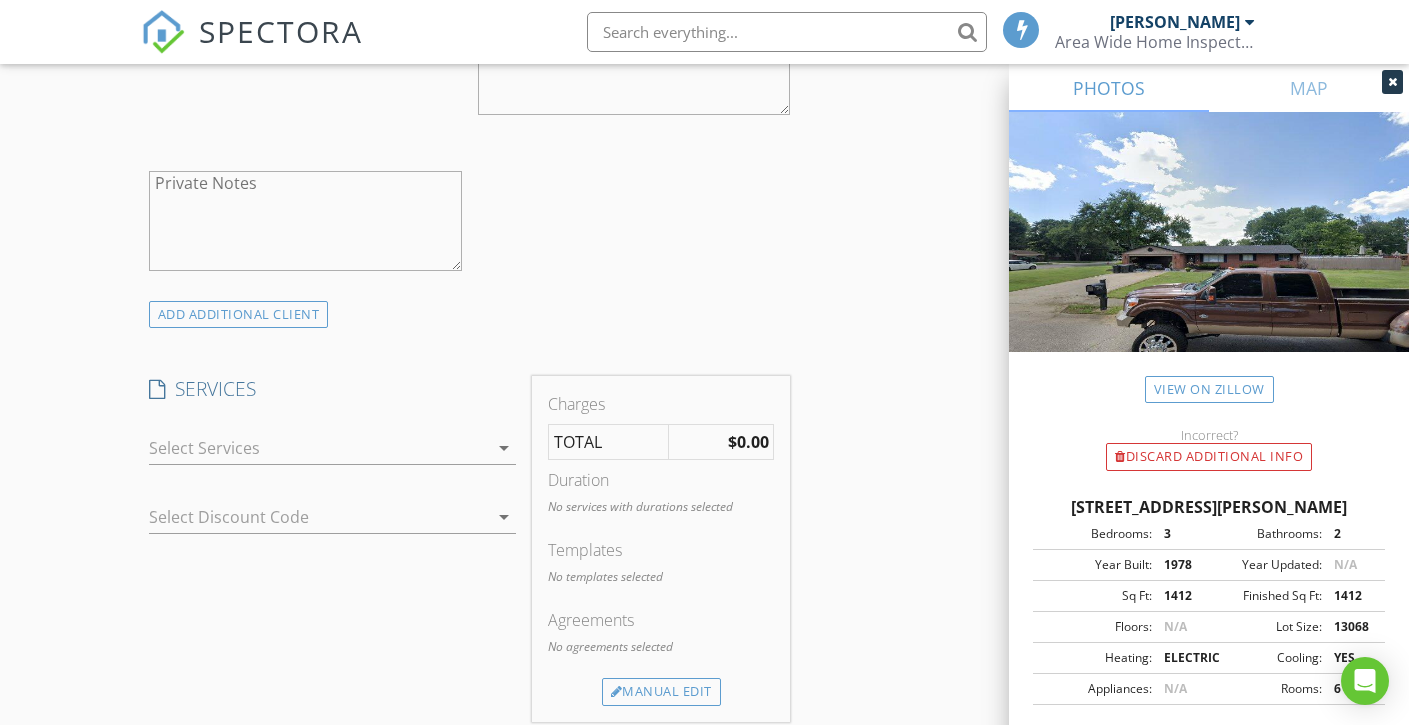 type on "513-578-4723" 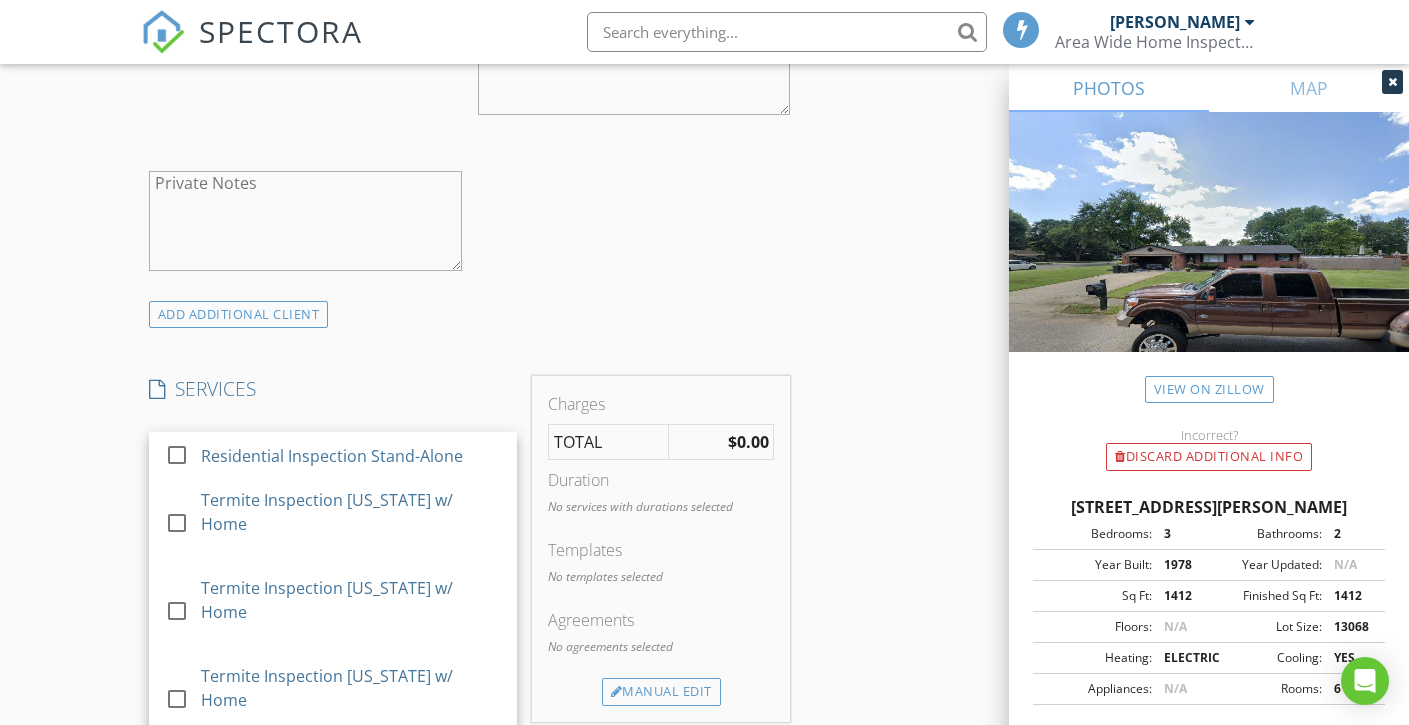 click on "Residential Inspection Stand-Alone" at bounding box center [332, 456] 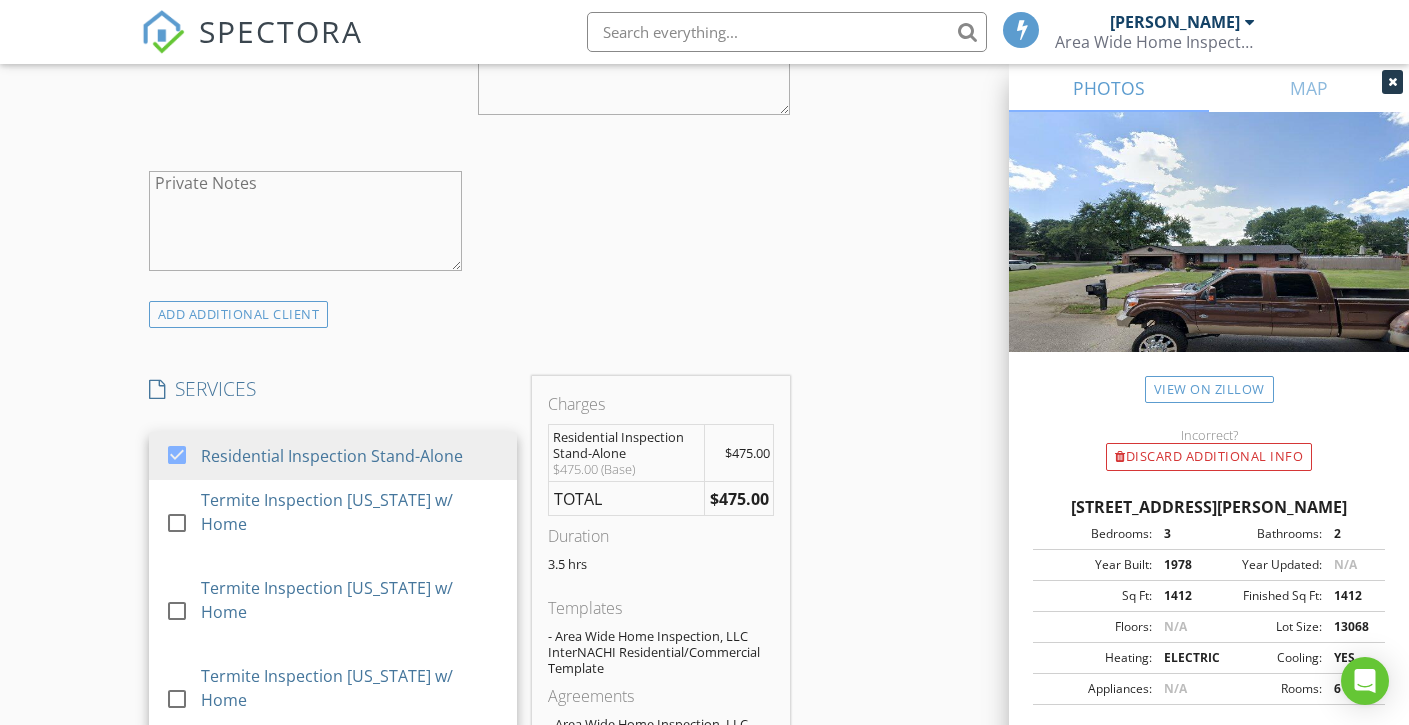 click on "[PERSON_NAME] Inspection [US_STATE]" at bounding box center (348, 768) 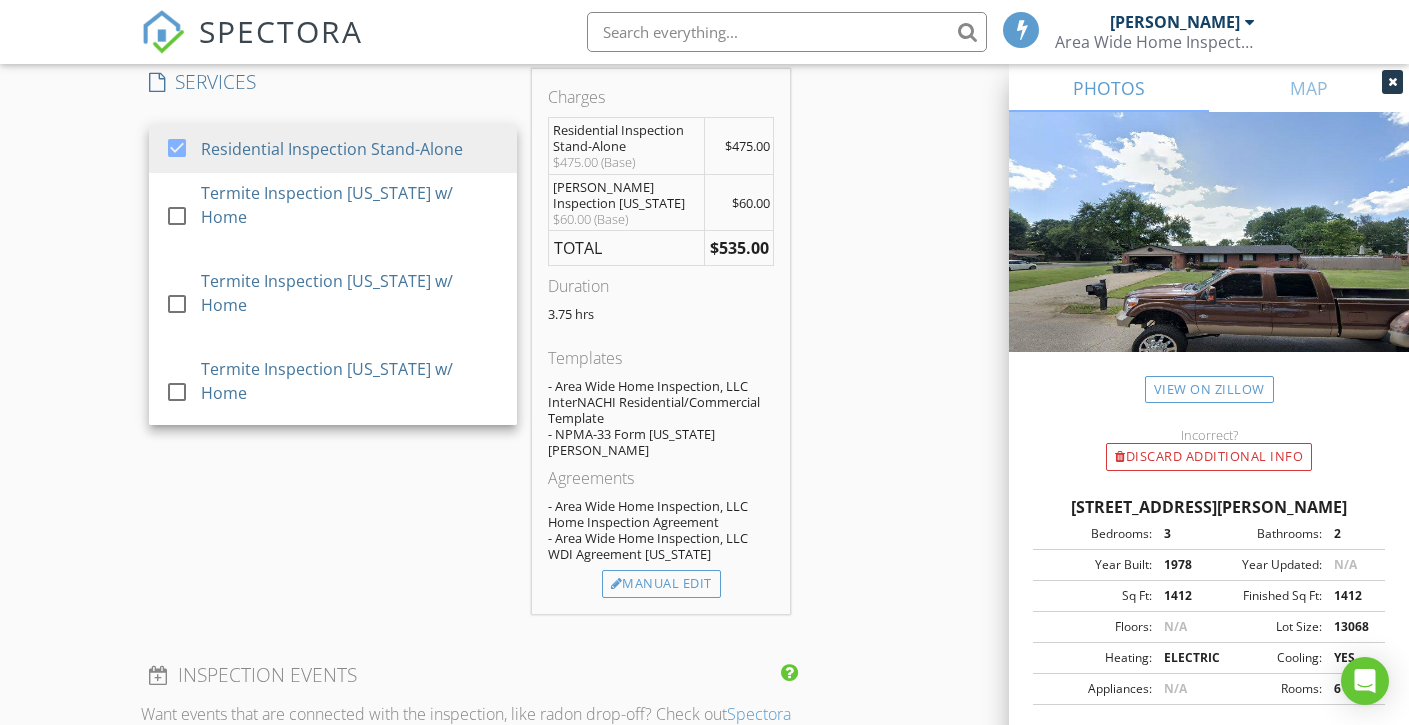 scroll, scrollTop: 1673, scrollLeft: 0, axis: vertical 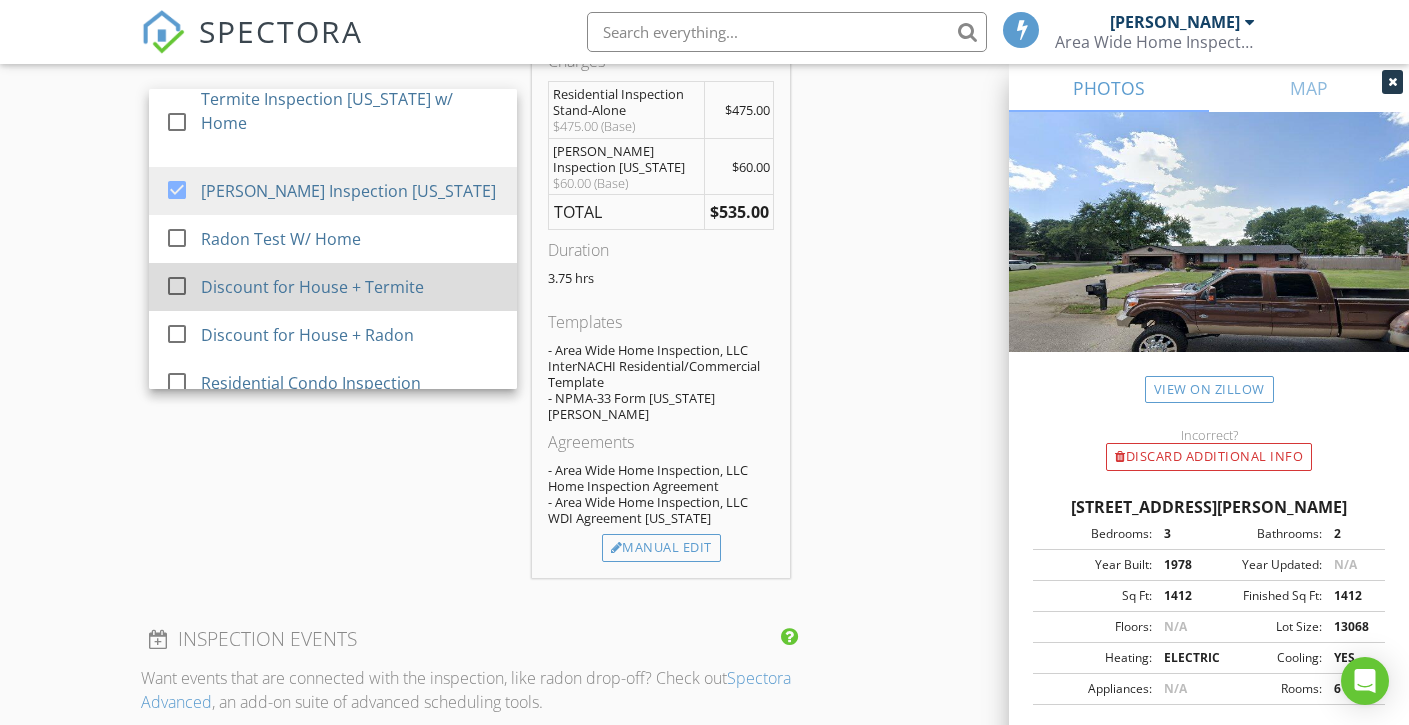 click on "Discount for House + Termite" at bounding box center (312, 287) 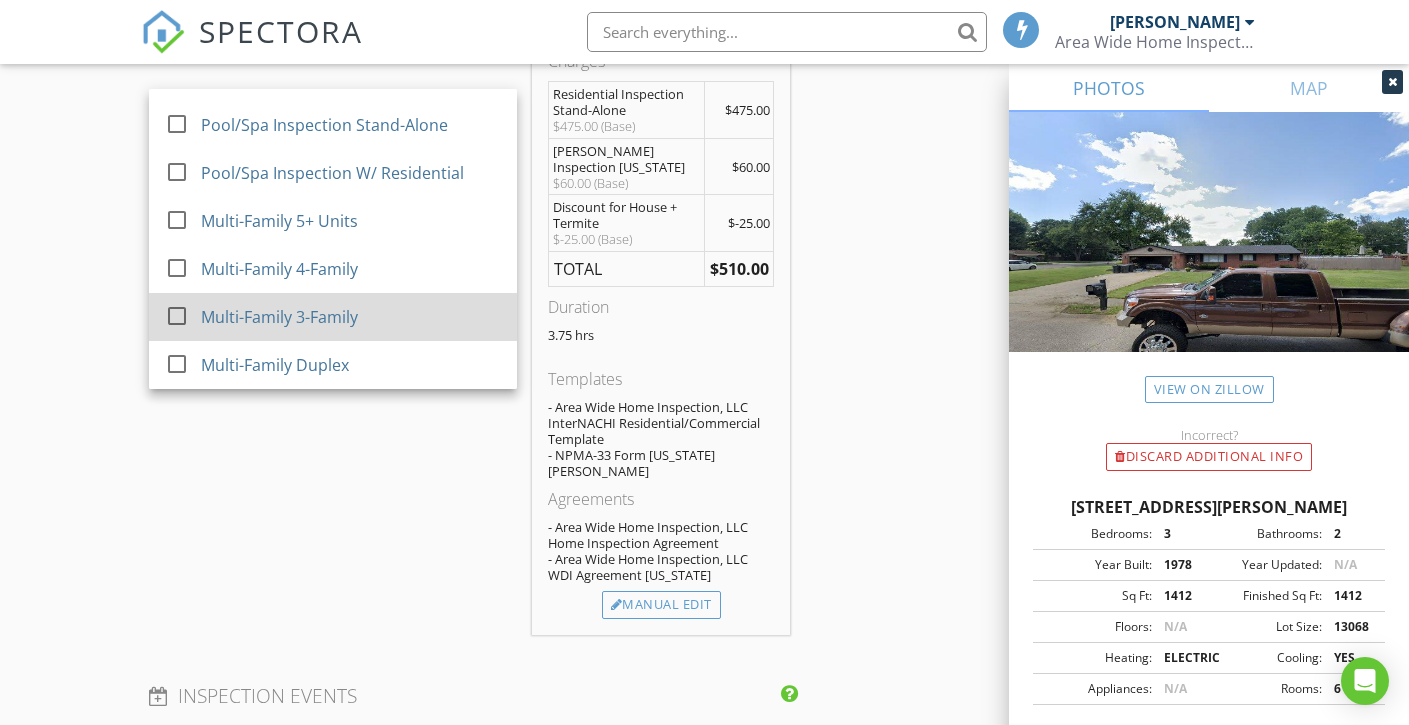 scroll, scrollTop: 1228, scrollLeft: 0, axis: vertical 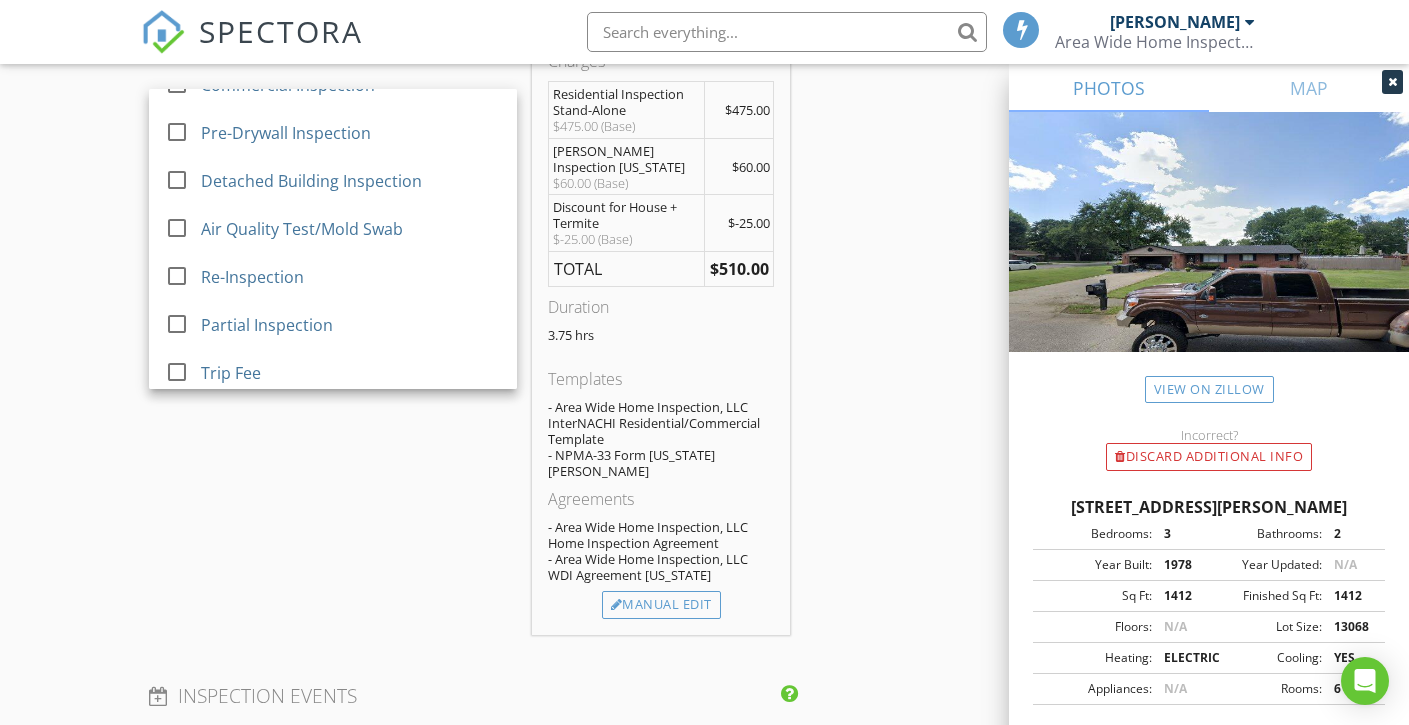 click on "Credit Card Processing Fee" at bounding box center [302, 509] 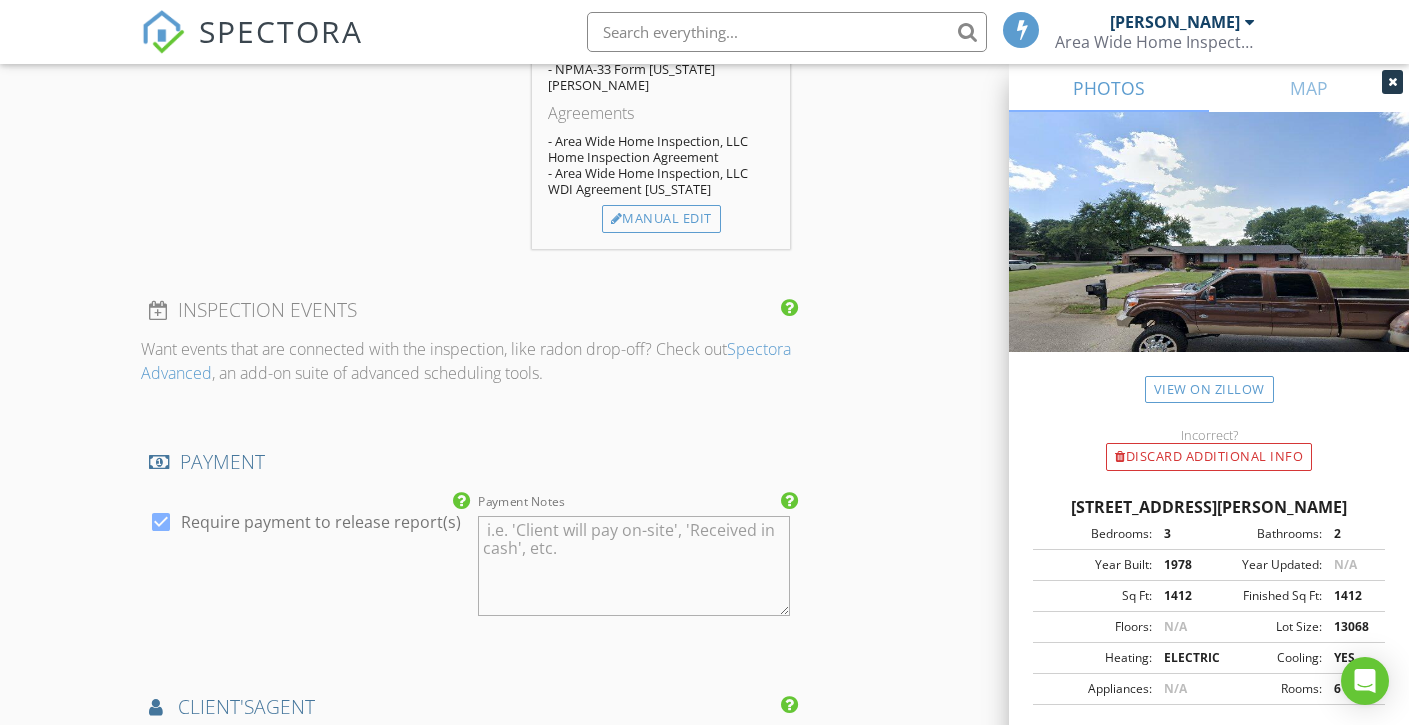 scroll, scrollTop: 1957, scrollLeft: 0, axis: vertical 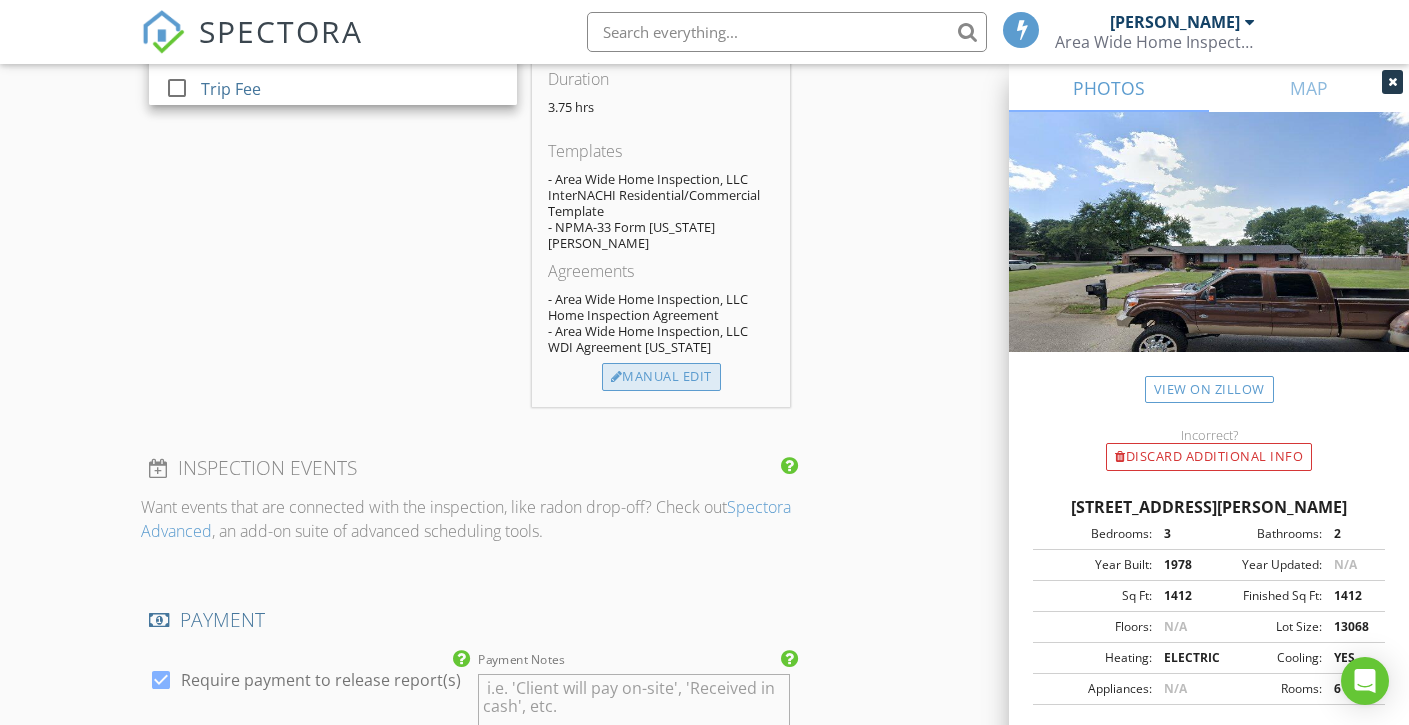 click on "Manual Edit" at bounding box center [661, 377] 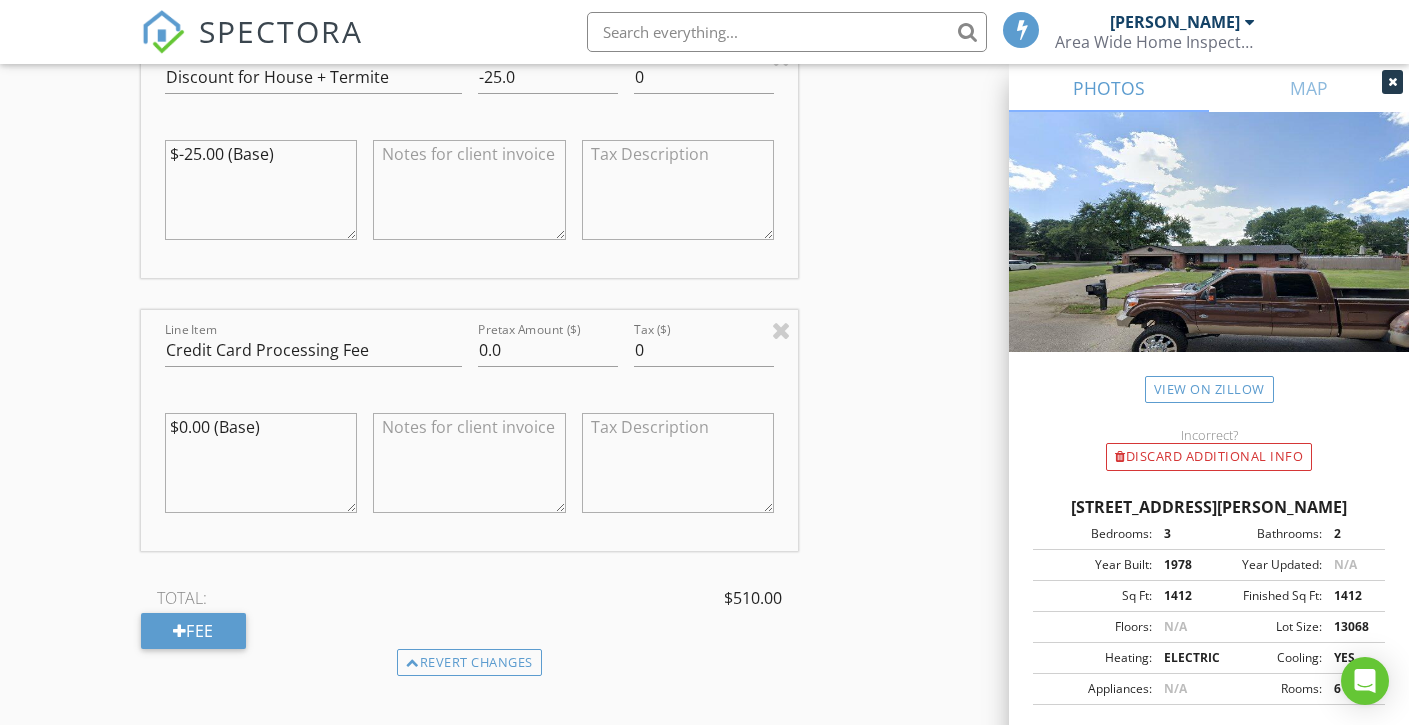 scroll, scrollTop: 2527, scrollLeft: 0, axis: vertical 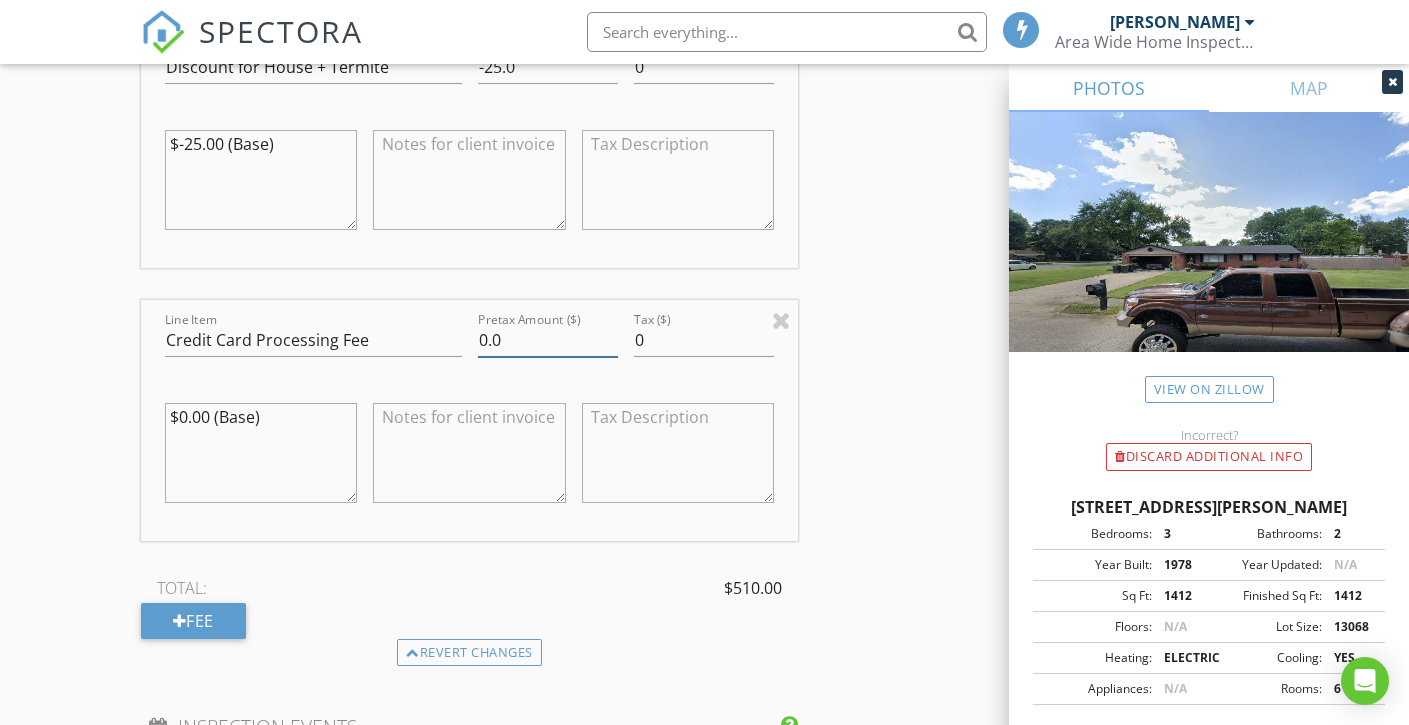 click on "0.0" at bounding box center [548, 340] 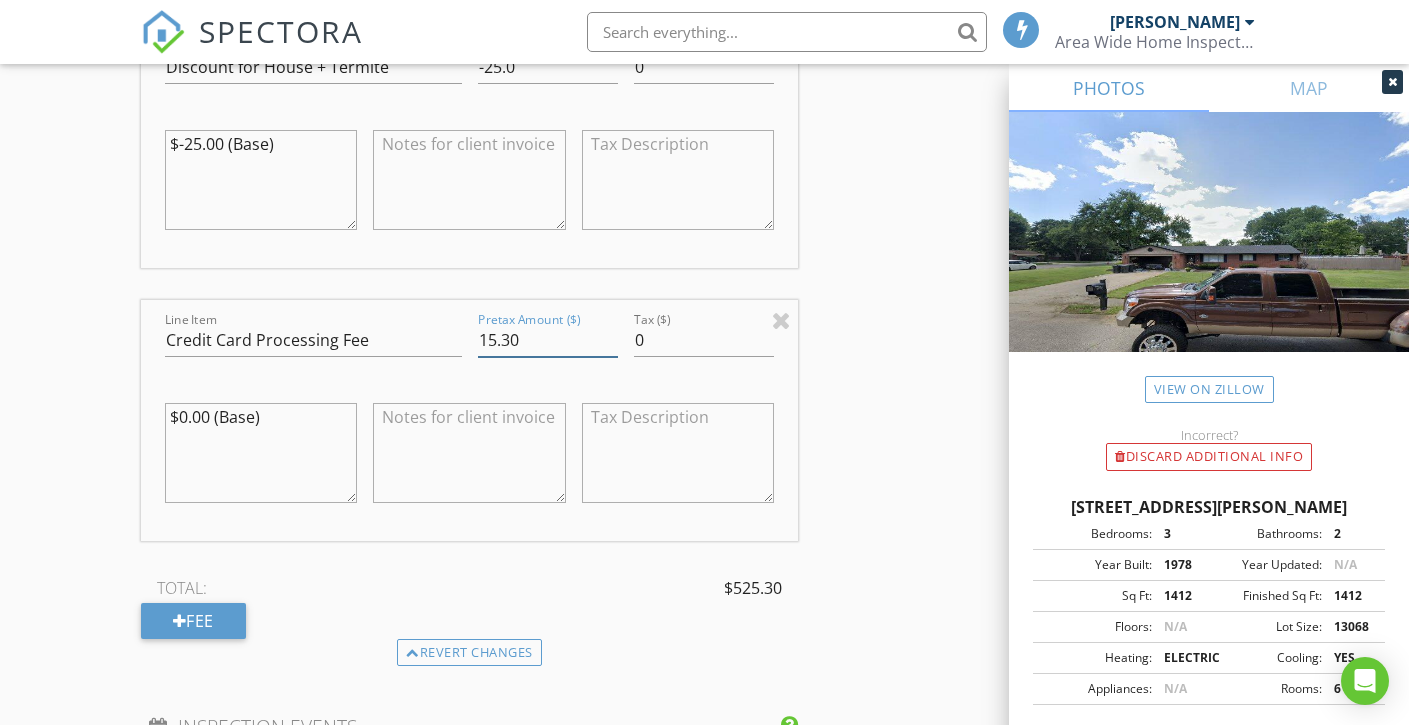 type on "15.30" 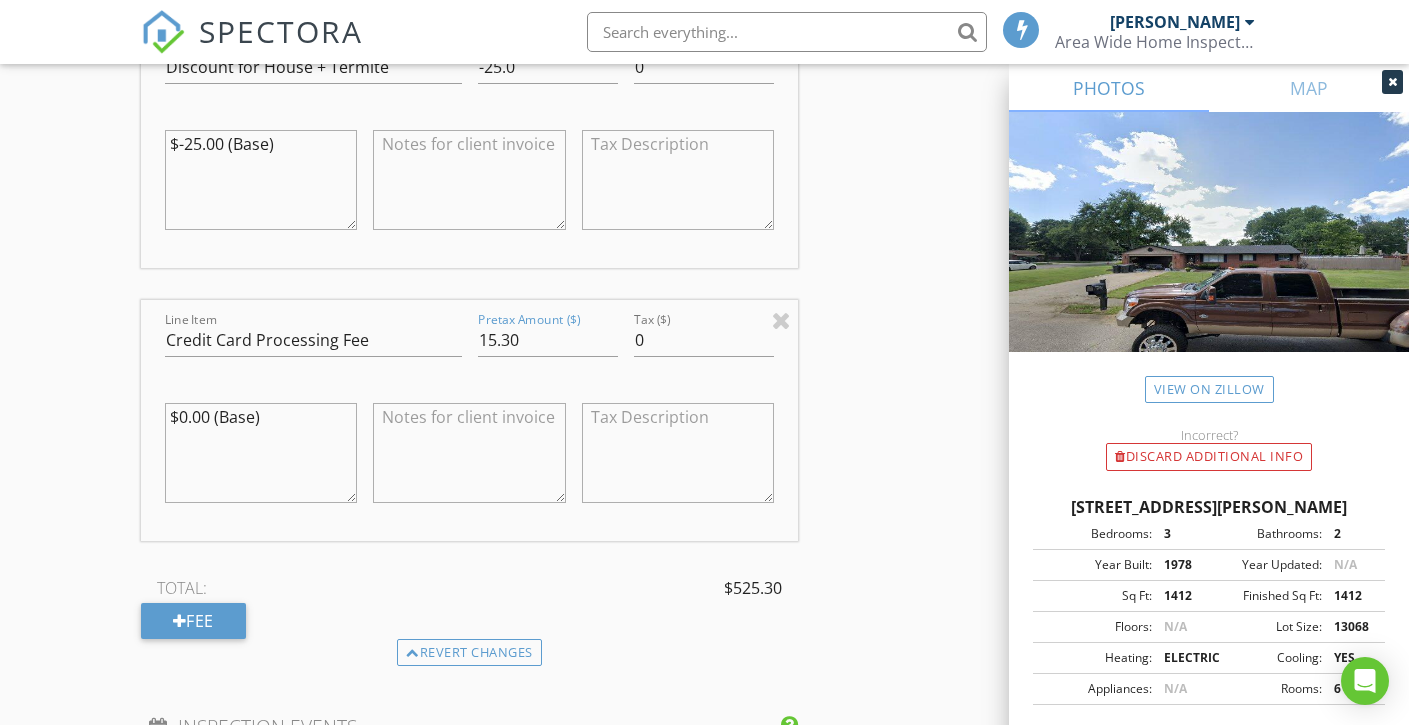 click at bounding box center (469, 455) 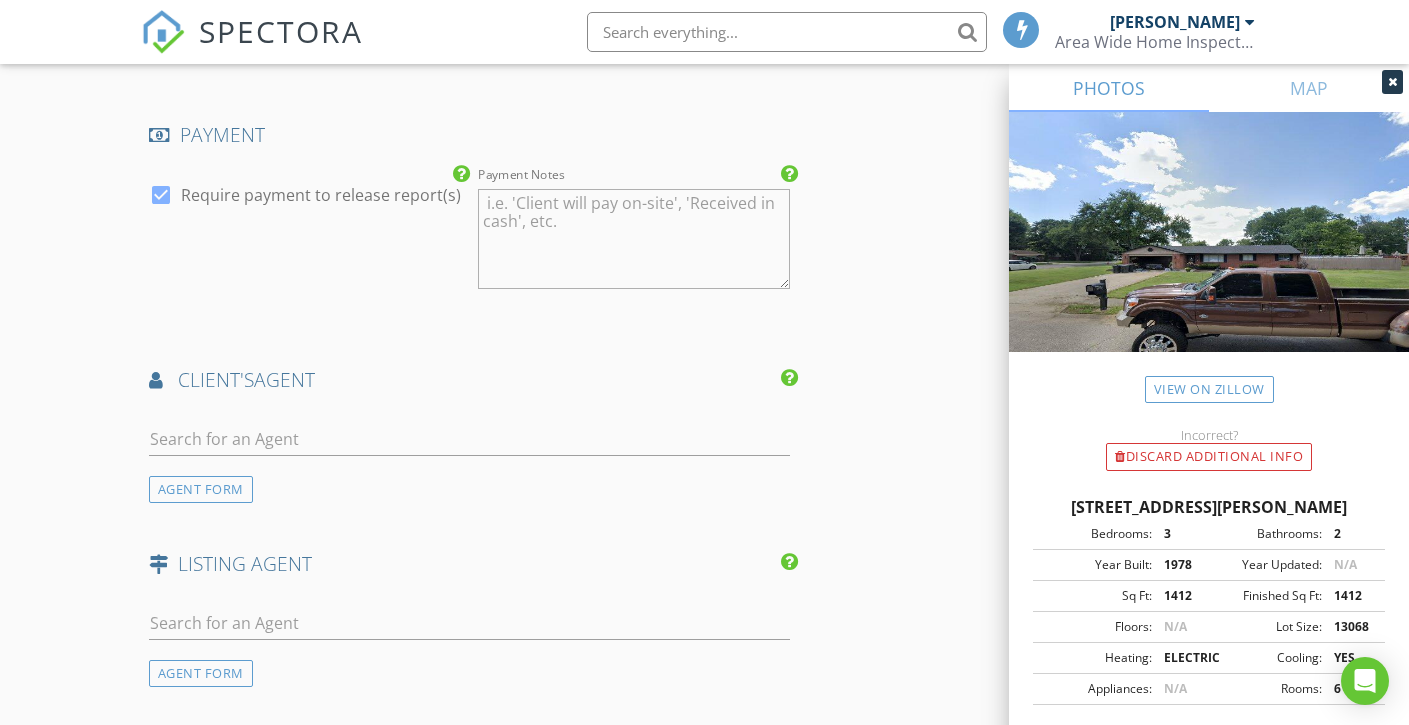 scroll, scrollTop: 3325, scrollLeft: 0, axis: vertical 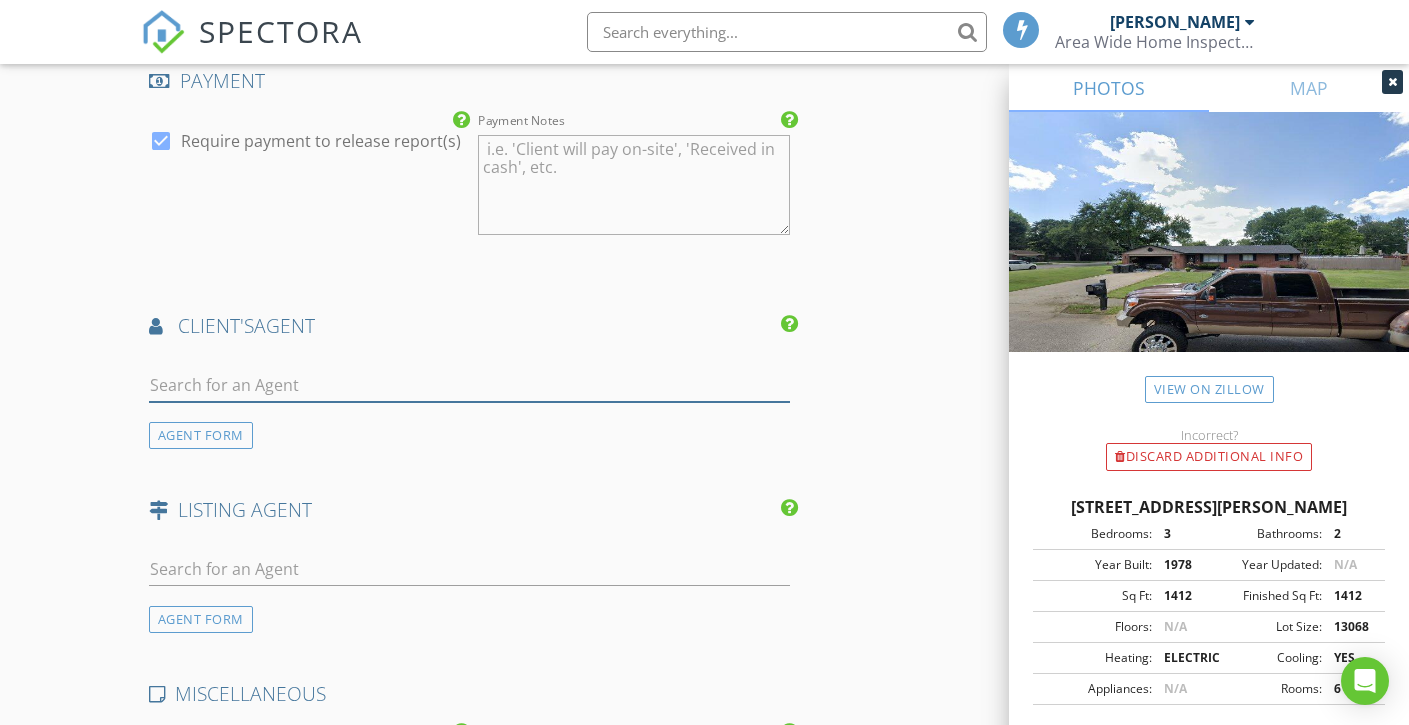 click at bounding box center (470, 385) 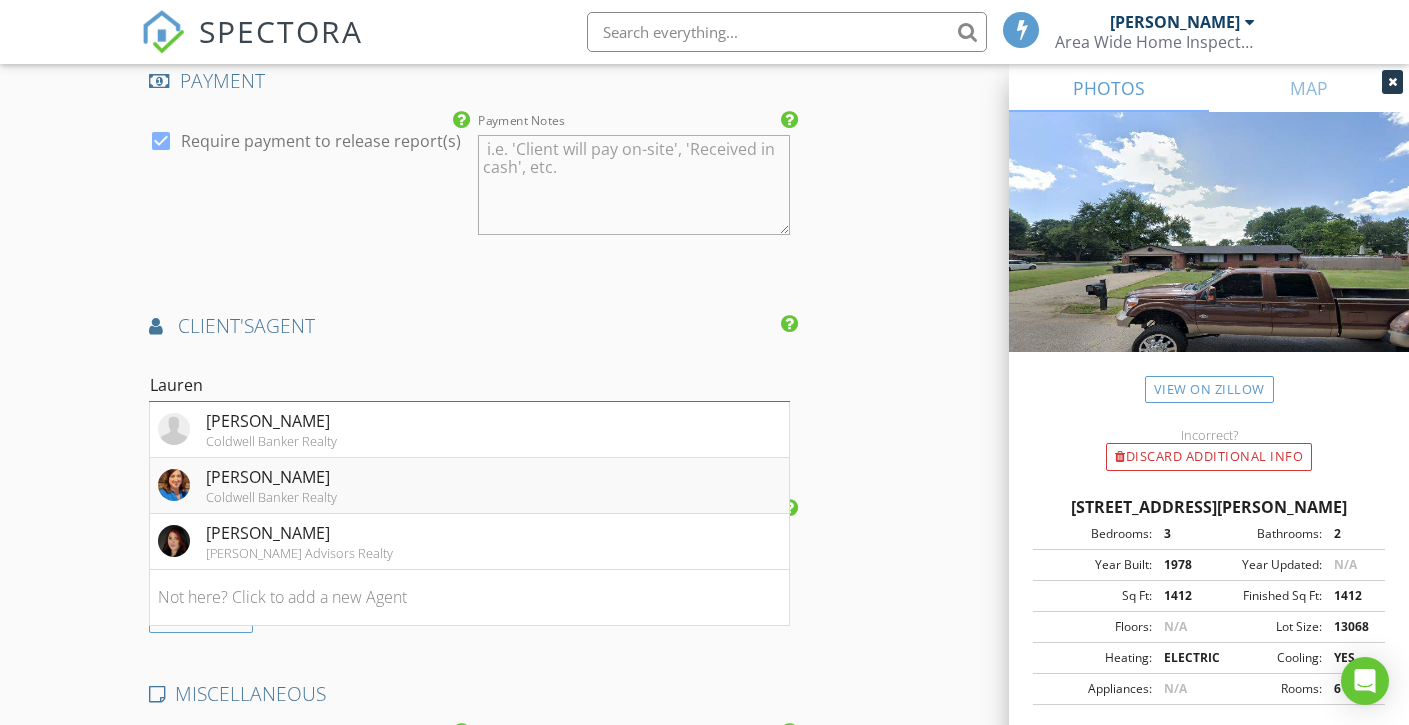 type on "Lauren" 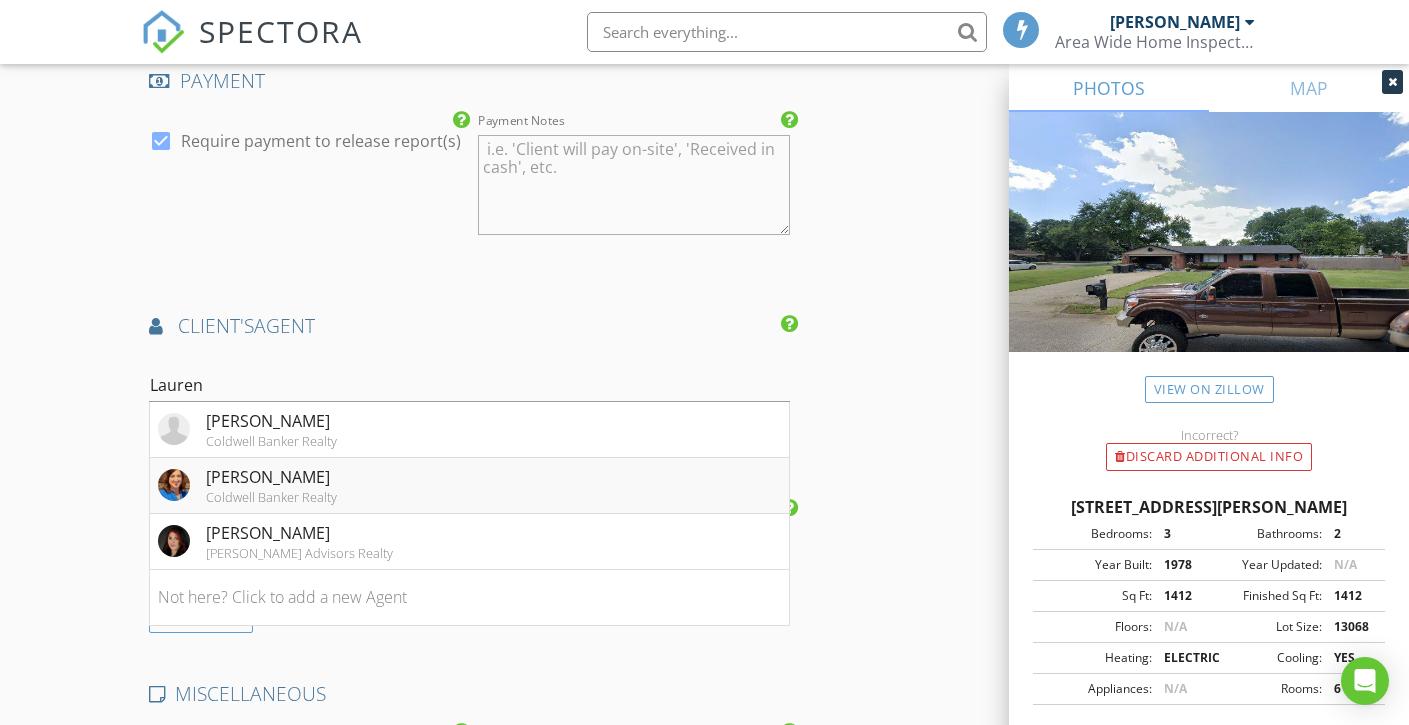 click on "Lauren Ernst
Coldwell Banker Realty" at bounding box center (247, 485) 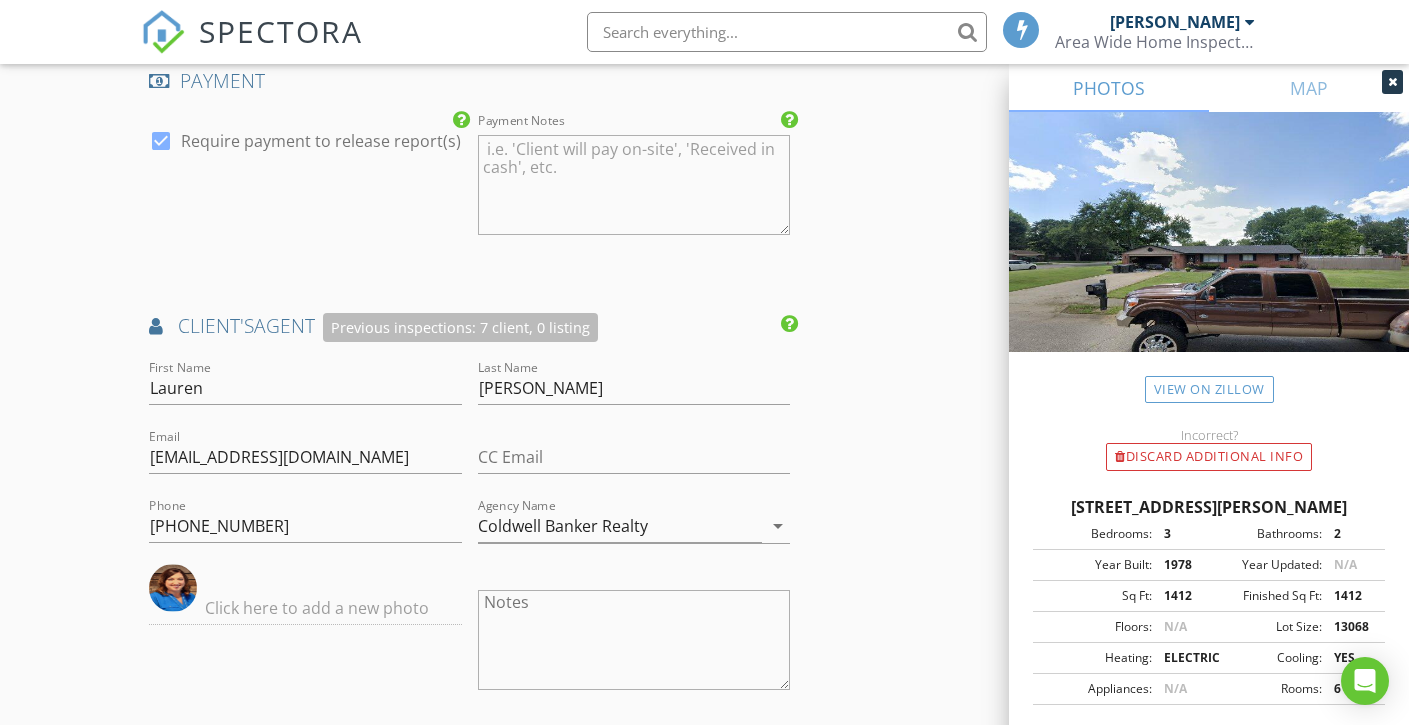 click on "New Inspection
Click here to use the New Order Form
INSPECTOR(S)
check_box_outline_blank   Adam Crock     check_box   Kevin Hall   PRIMARY   Kevin Hall arrow_drop_down   check_box_outline_blank Kevin Hall specifically requested
Date/Time
07/29/2025 10:00 AM
Location
Address Search       Address 817 Marcia Dr   Unit   City Trenton   State OH   Zip 45067   County Butler     Square Feet 1412   Year Built 1978   Foundation arrow_drop_down     Kevin Hall     42.9 miles     (an hour)
client
check_box Enable Client CC email for this inspection   Client Search     check_box_outline_blank Client is a Company/Organization     First Name Jon   Last Name Paugh   Email jon.paugh.36@gmail.com   CC Email   Phone 513-578-4723           Notes   Private Notes
ADD ADDITIONAL client
check_box" at bounding box center [704, -689] 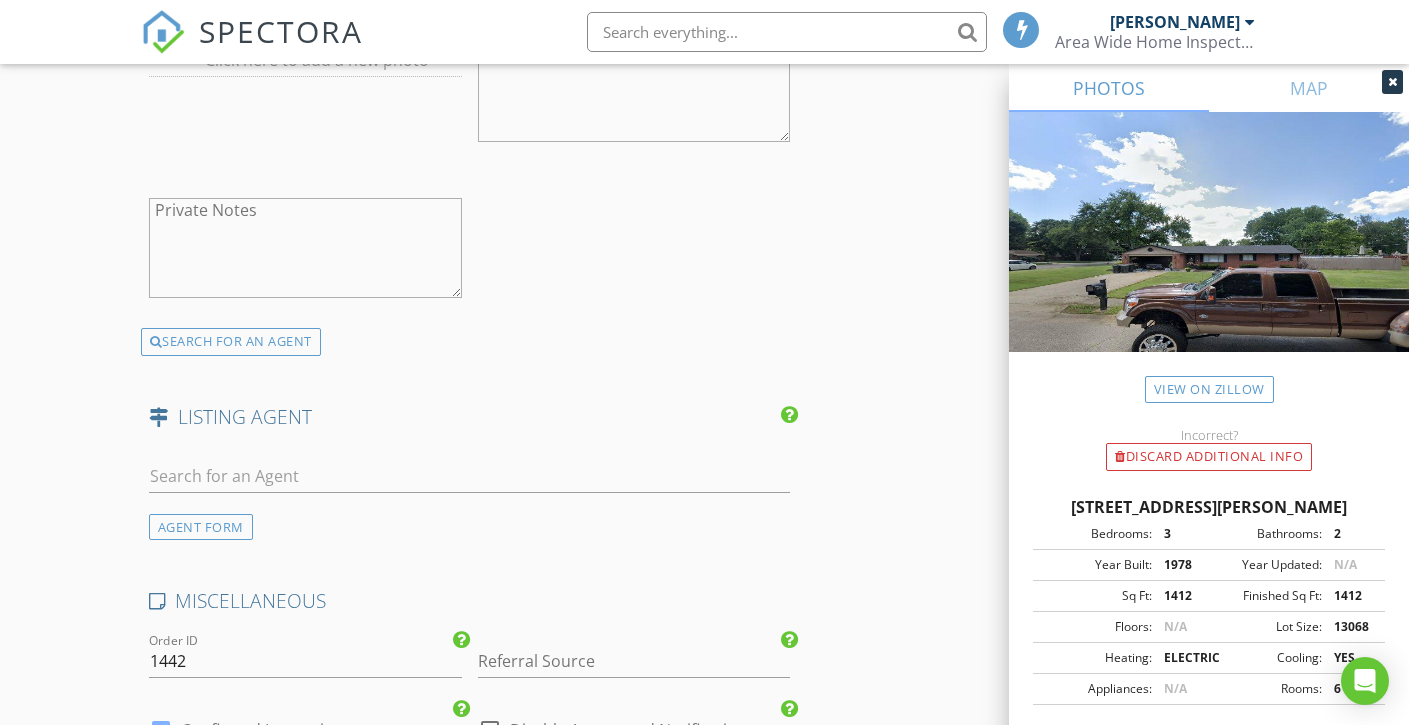 scroll, scrollTop: 3875, scrollLeft: 0, axis: vertical 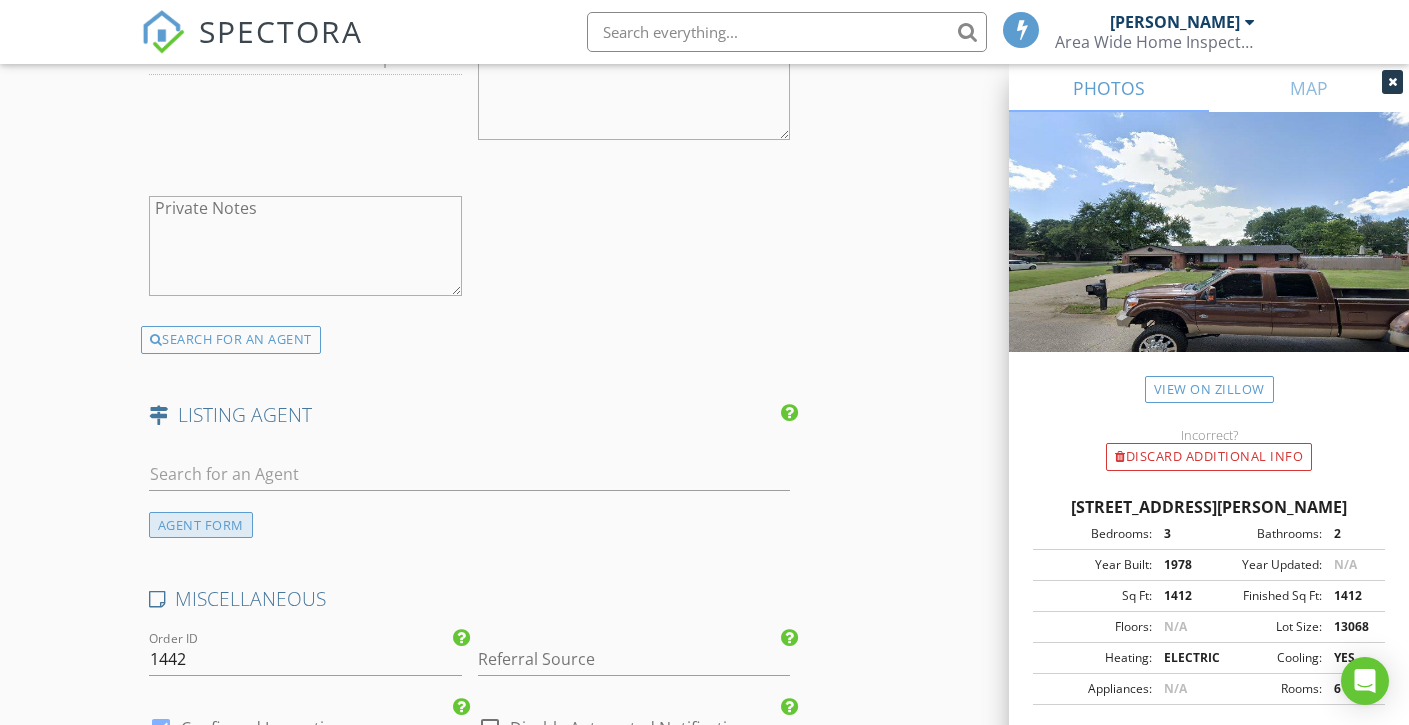 click on "AGENT FORM" at bounding box center [201, 525] 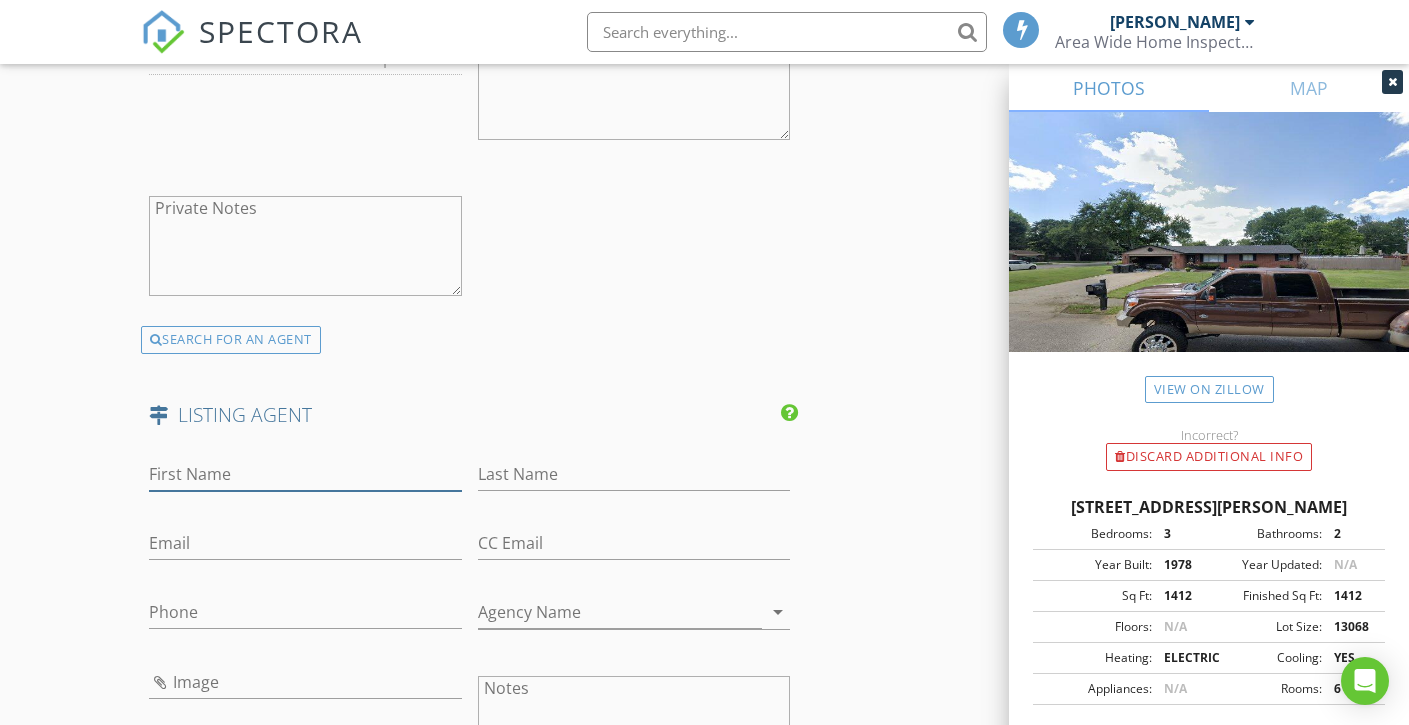 click on "First Name" at bounding box center (305, 474) 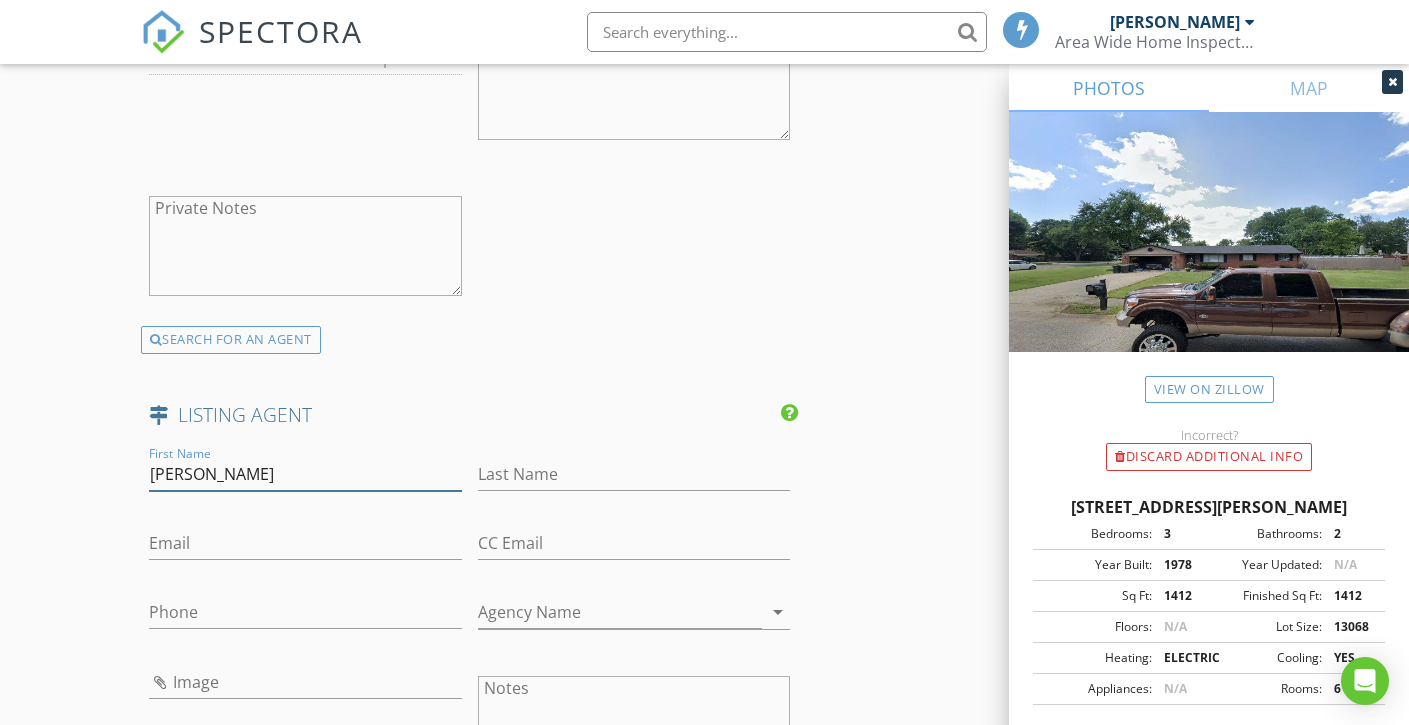 type on "[PERSON_NAME]" 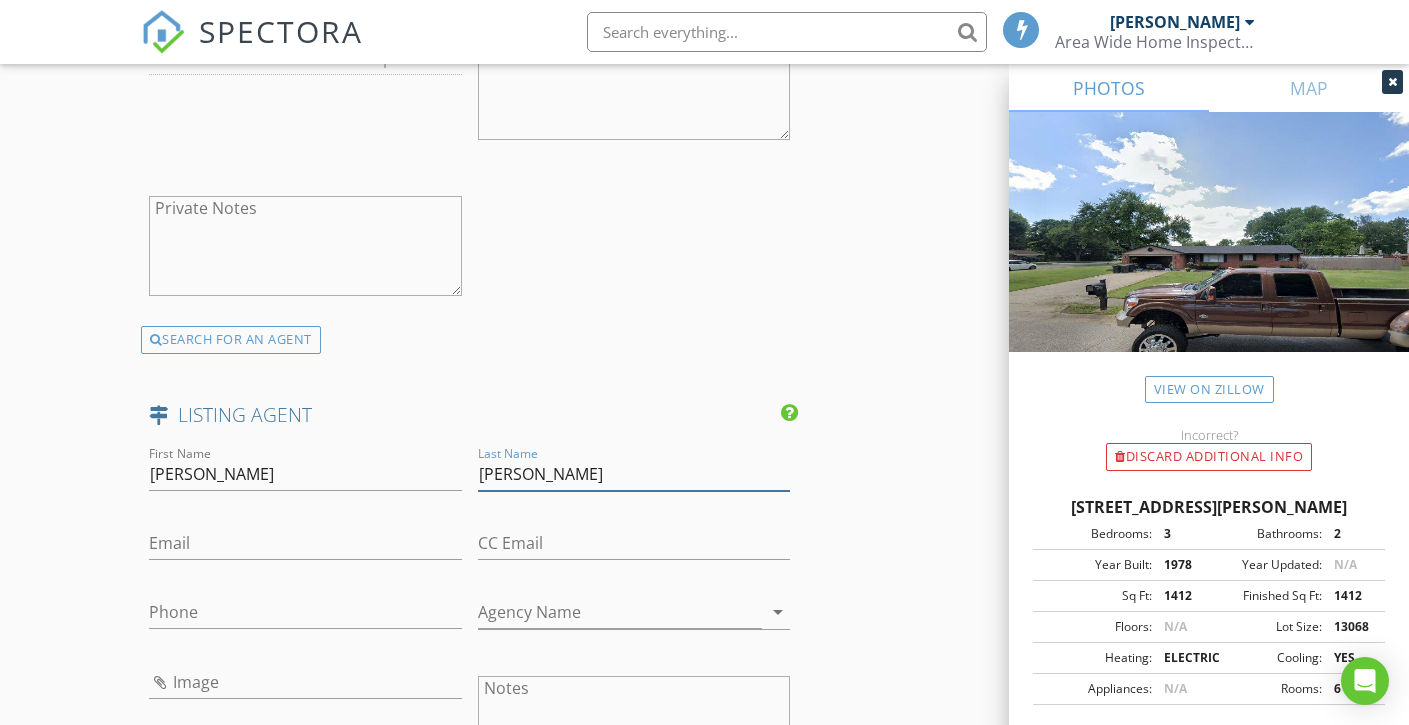type on "Turco" 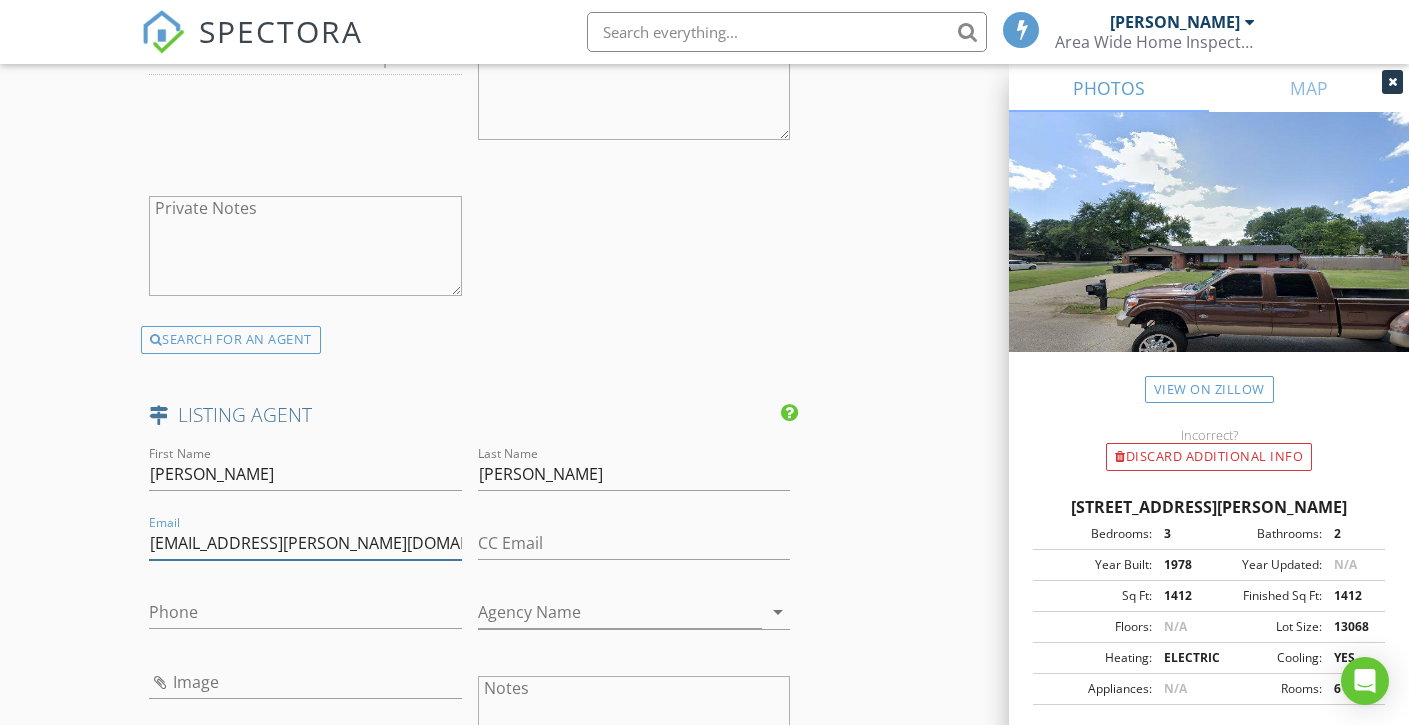 type on "jturco@huff.com" 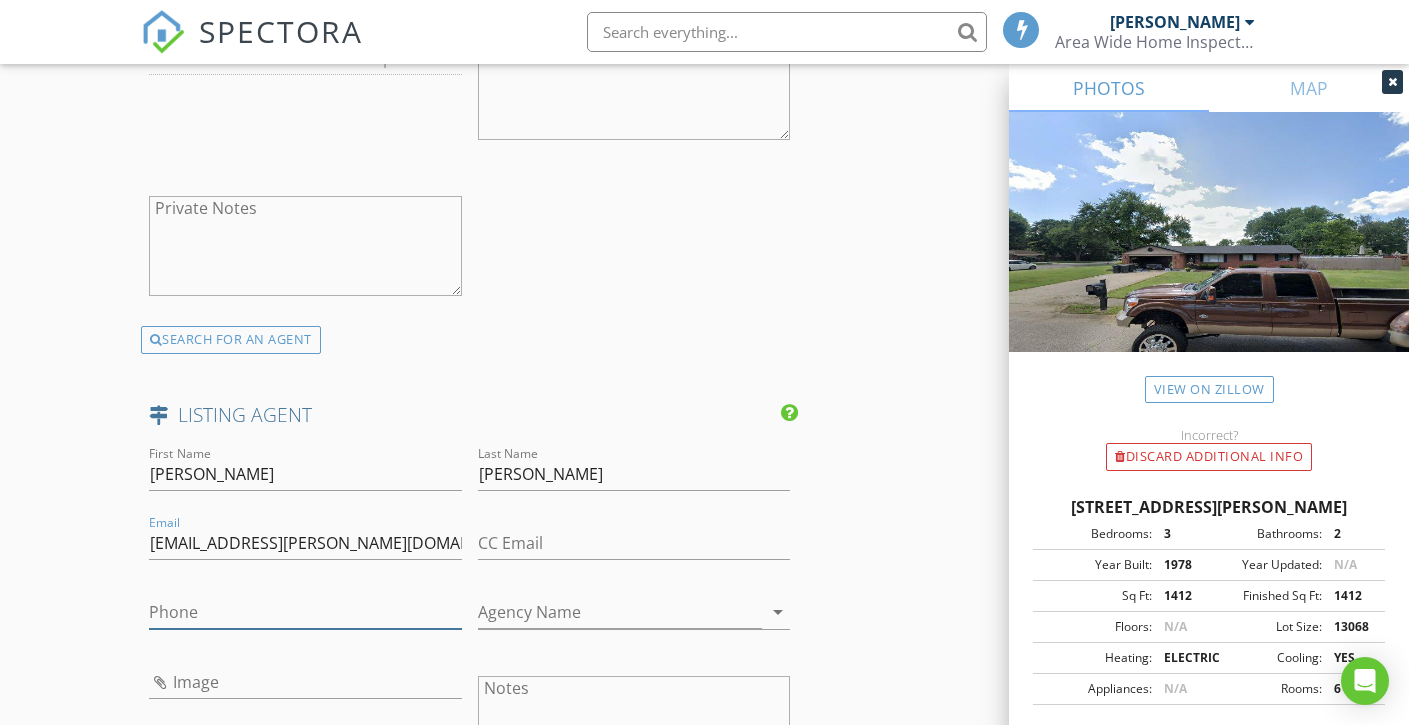 click on "Phone" at bounding box center (305, 612) 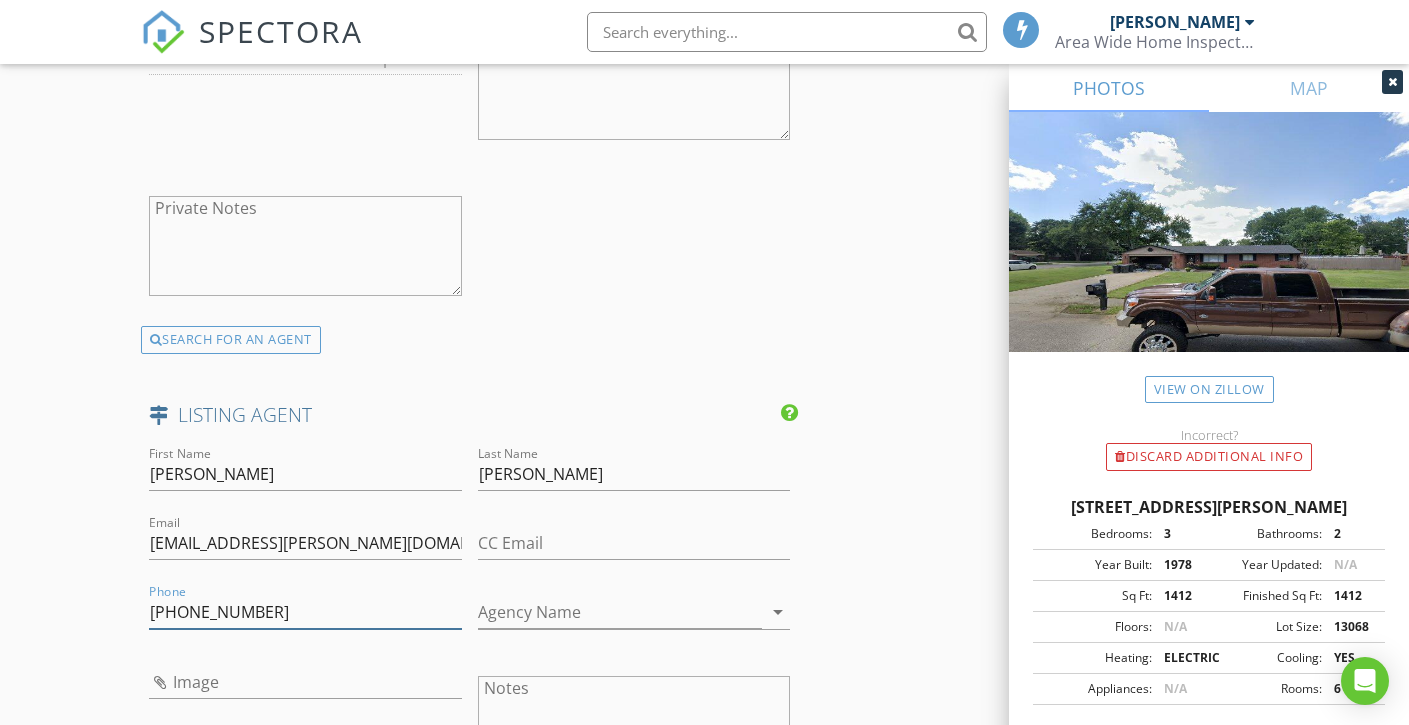 type on "513-509-6214" 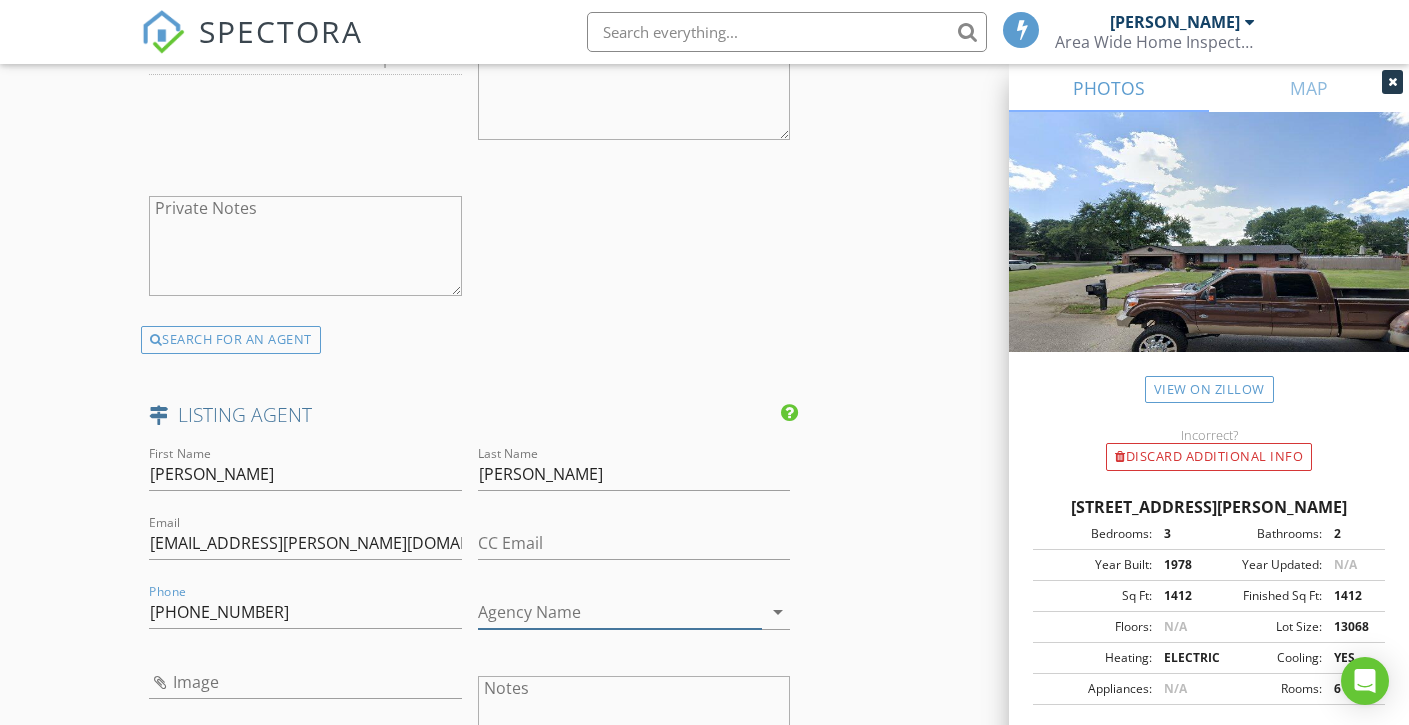 click on "Agency Name" at bounding box center (620, 612) 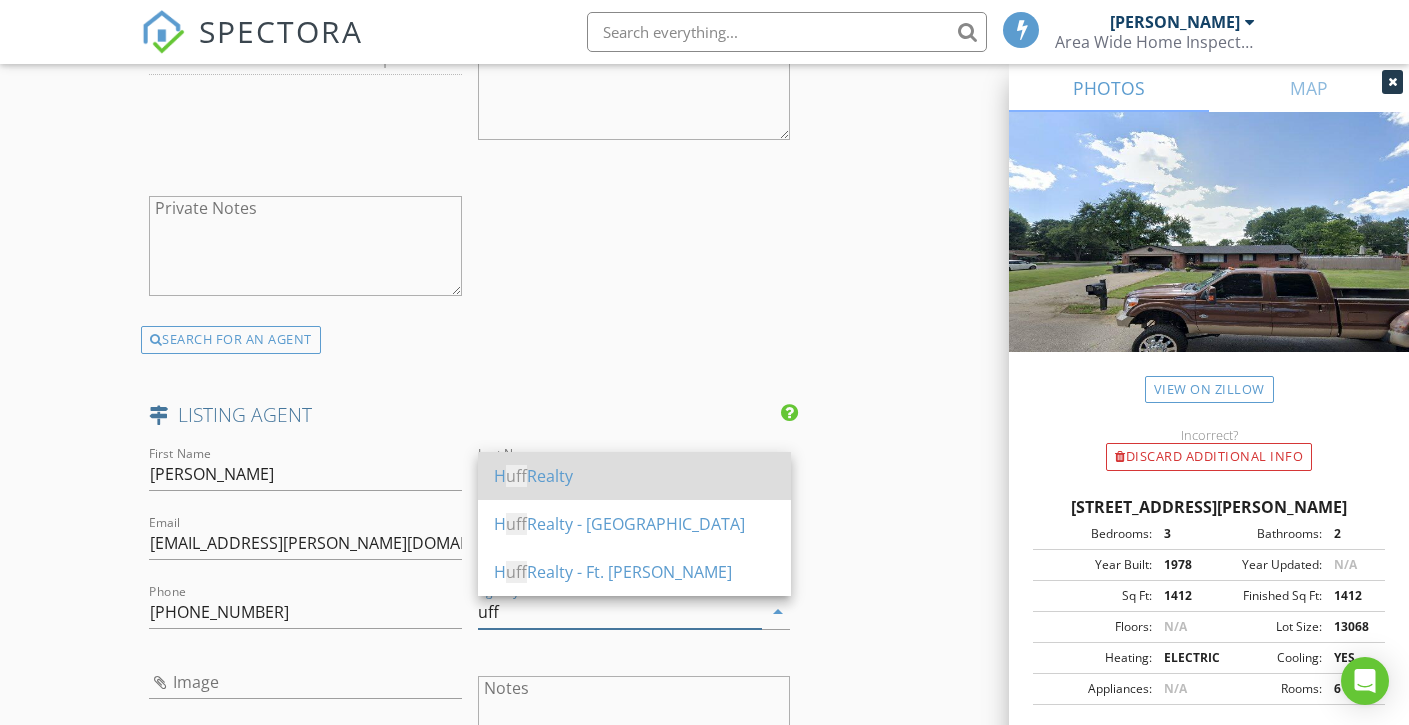 click on "H uff  Realty" at bounding box center (634, 476) 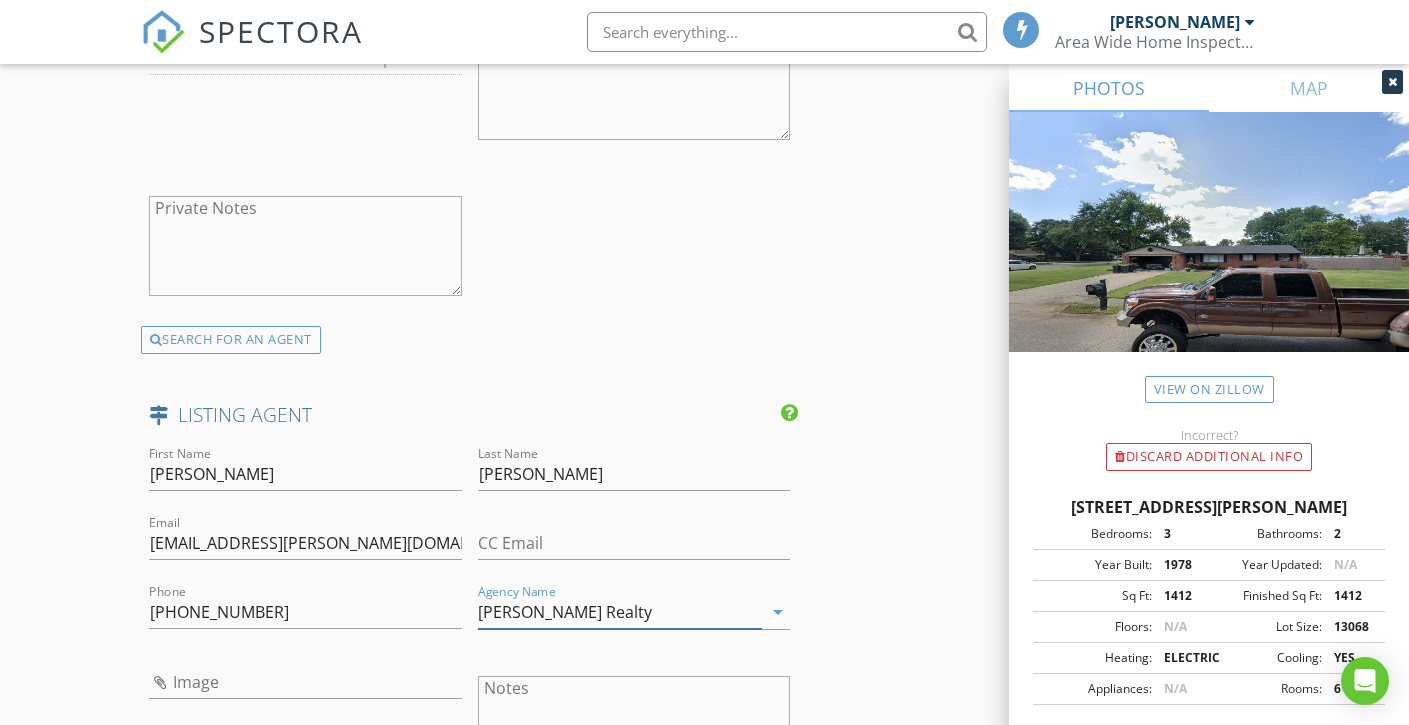 type on "Huff Realty" 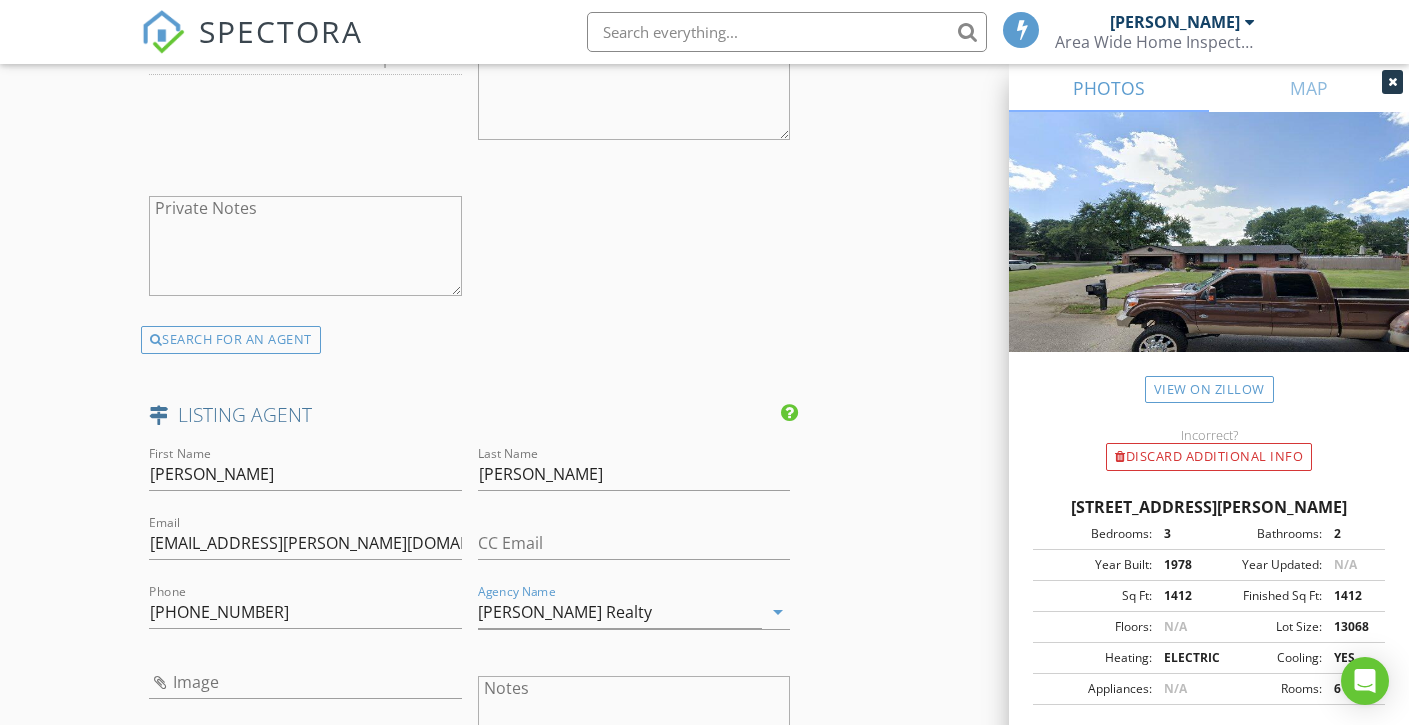 click on "New Inspection
Click here to use the New Order Form
INSPECTOR(S)
check_box_outline_blank   Adam Crock     check_box   Kevin Hall   PRIMARY   Kevin Hall arrow_drop_down   check_box_outline_blank Kevin Hall specifically requested
Date/Time
07/29/2025 10:00 AM
Location
Address Search       Address 817 Marcia Dr   Unit   City Trenton   State OH   Zip 45067   County Butler     Square Feet 1412   Year Built 1978   Foundation arrow_drop_down     Kevin Hall     42.9 miles     (an hour)
client
check_box Enable Client CC email for this inspection   Client Search     check_box_outline_blank Client is a Company/Organization     First Name Jon   Last Name Paugh   Email jon.paugh.36@gmail.com   CC Email   Phone 513-578-4723           Notes   Private Notes
ADD ADDITIONAL client
check_box" at bounding box center [704, -1013] 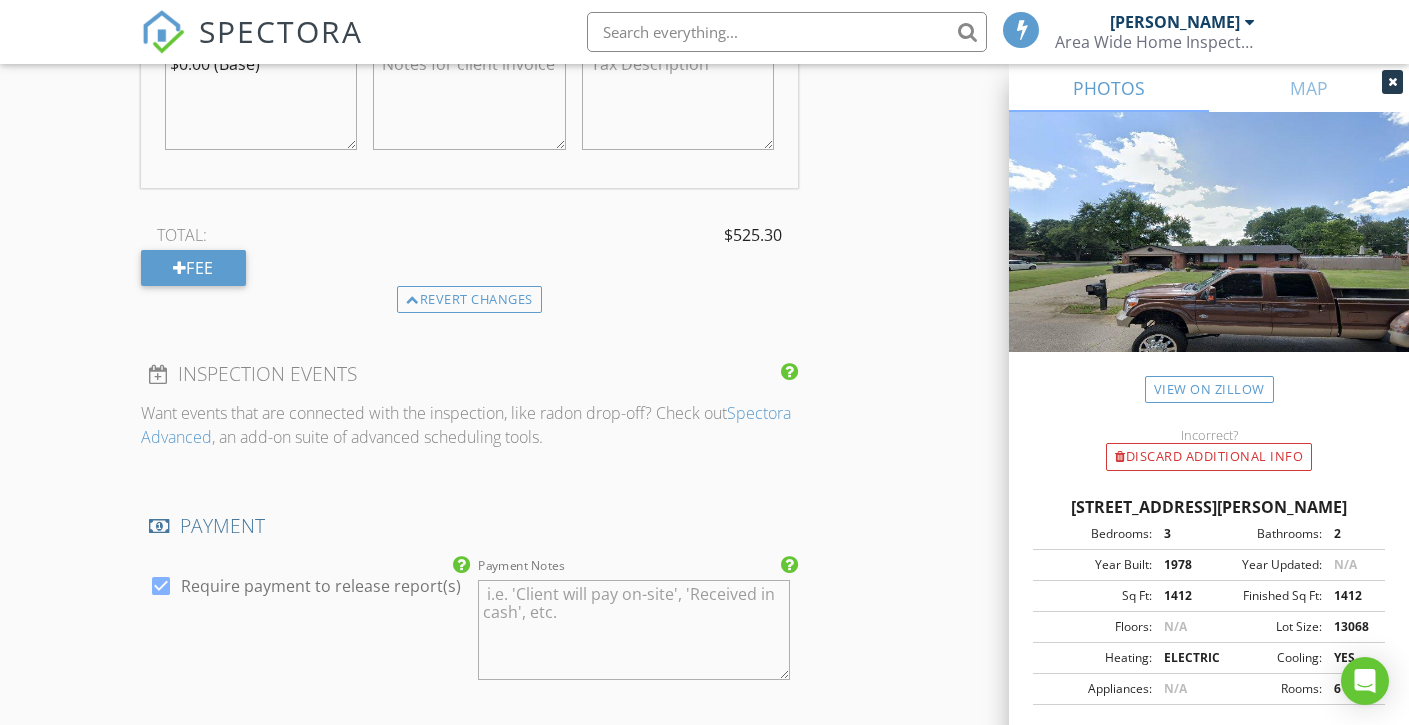 scroll, scrollTop: 4881, scrollLeft: 0, axis: vertical 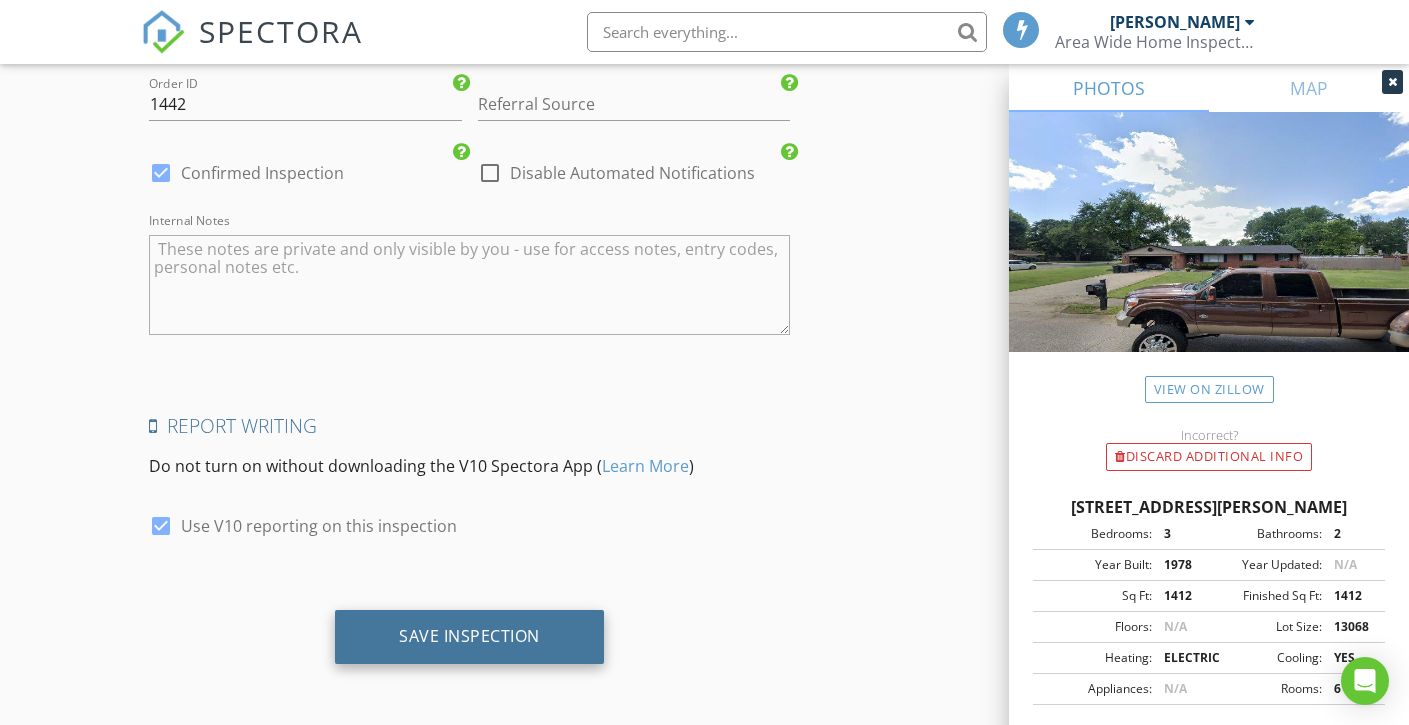 click on "Save Inspection" at bounding box center (469, 637) 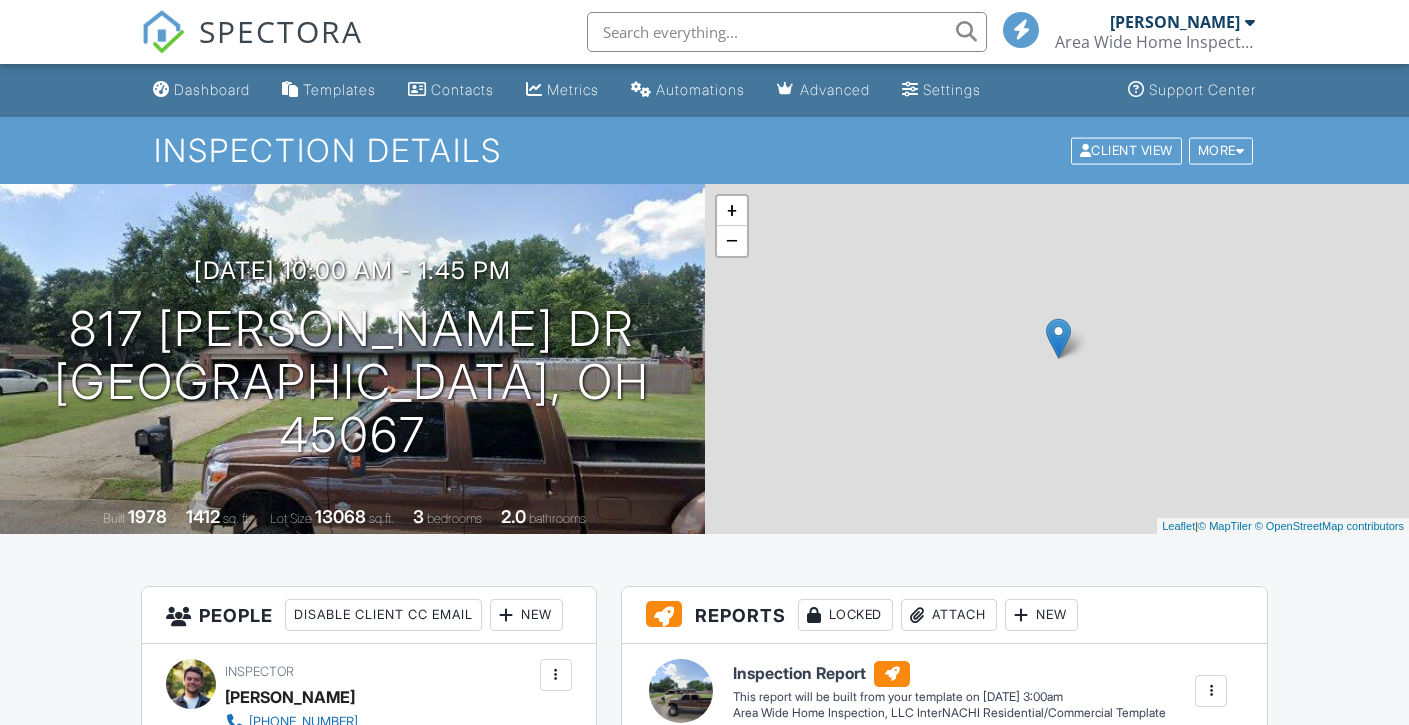 scroll, scrollTop: 0, scrollLeft: 0, axis: both 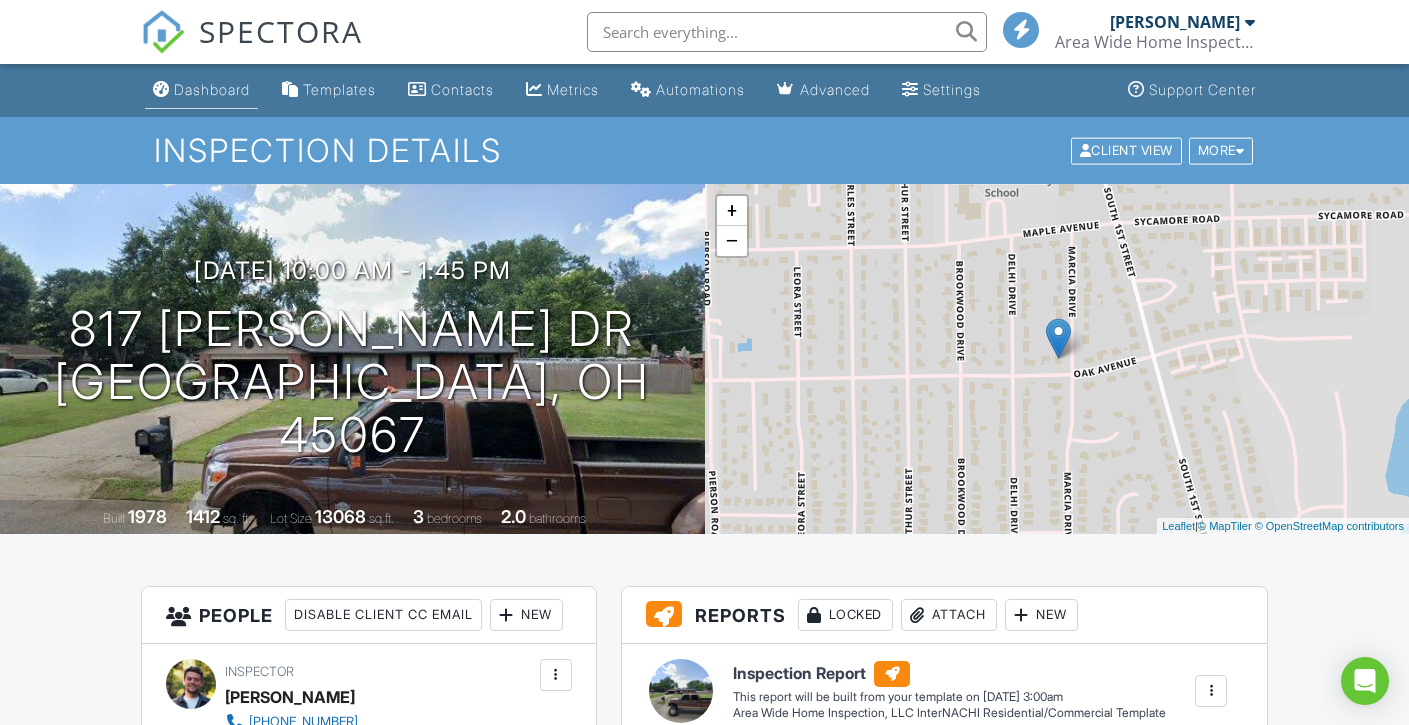 click on "Dashboard" at bounding box center [212, 89] 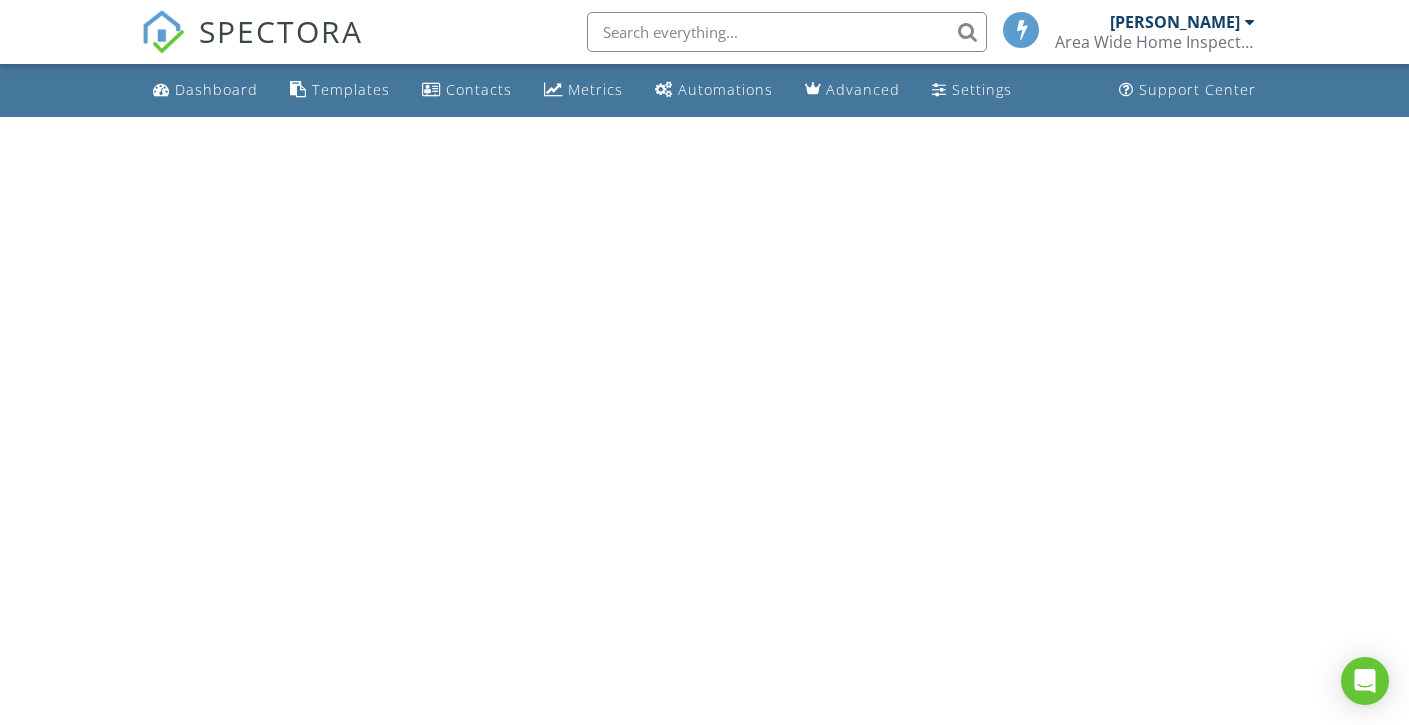 scroll, scrollTop: 0, scrollLeft: 0, axis: both 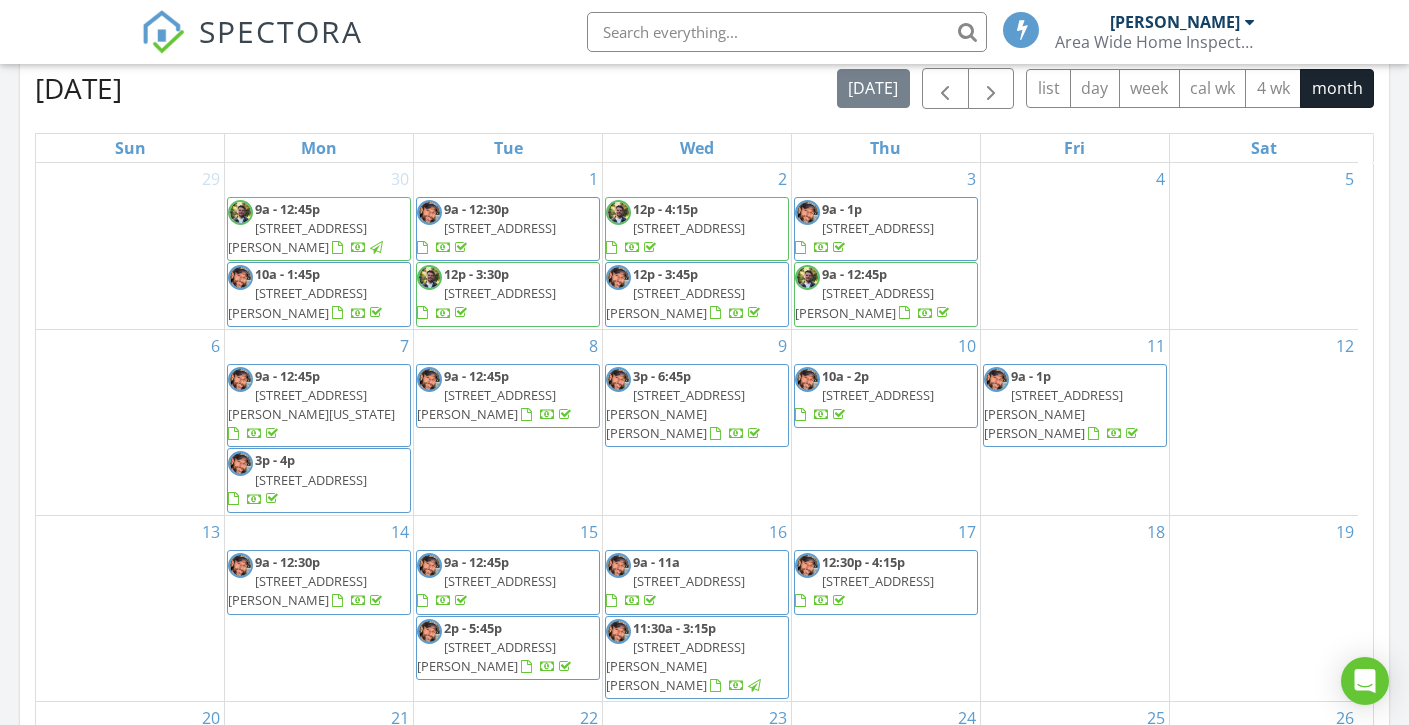 click on "Area Wide Home Inspection, LLC" at bounding box center [1155, 42] 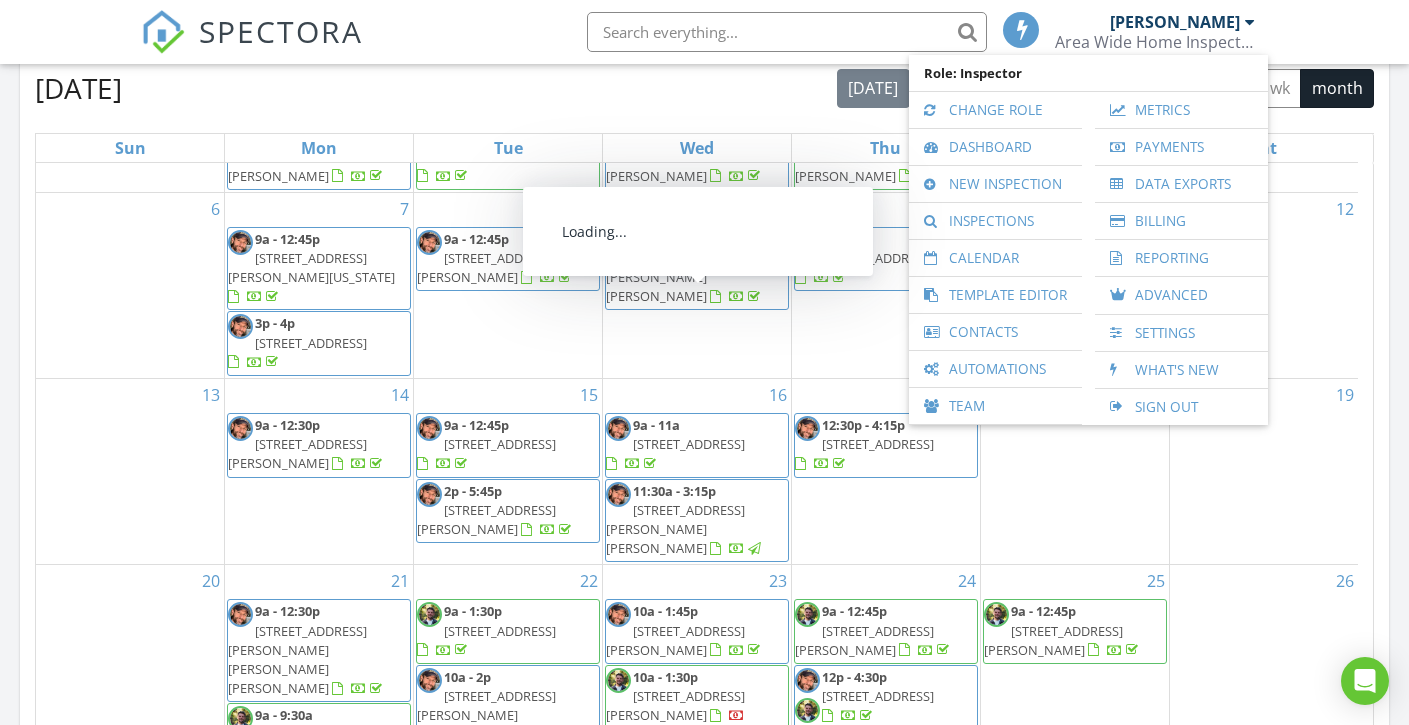 scroll, scrollTop: 163, scrollLeft: 0, axis: vertical 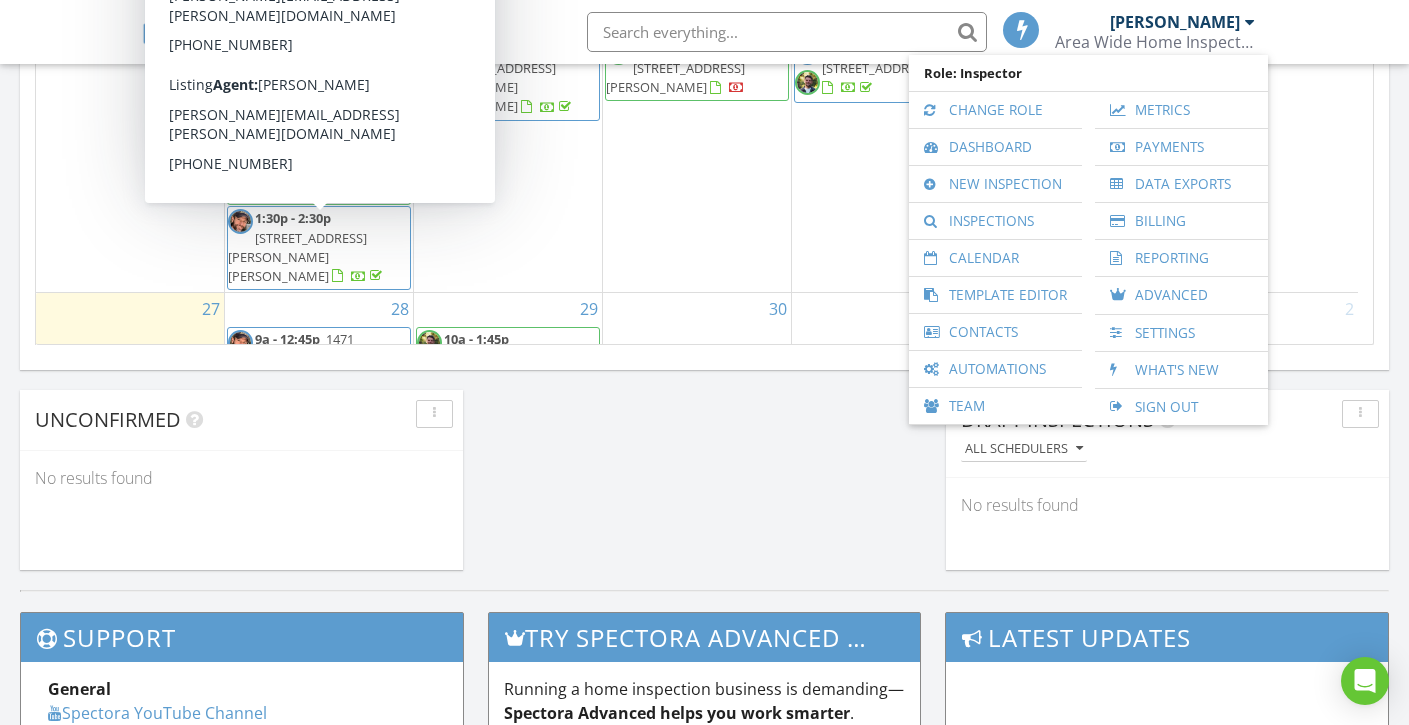 click on "9a - 12:45p
1471 Golf Club Dr, Lebanon 45036" at bounding box center [319, 359] 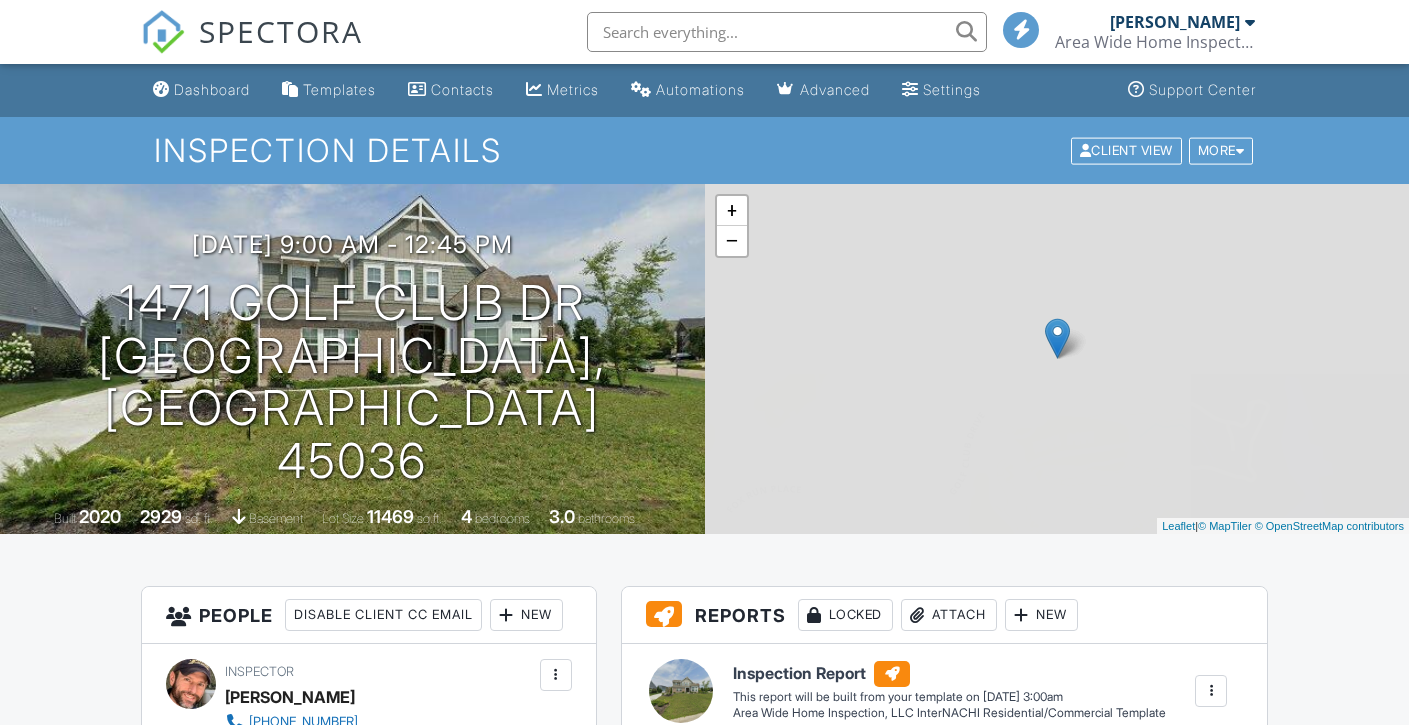 scroll, scrollTop: 0, scrollLeft: 0, axis: both 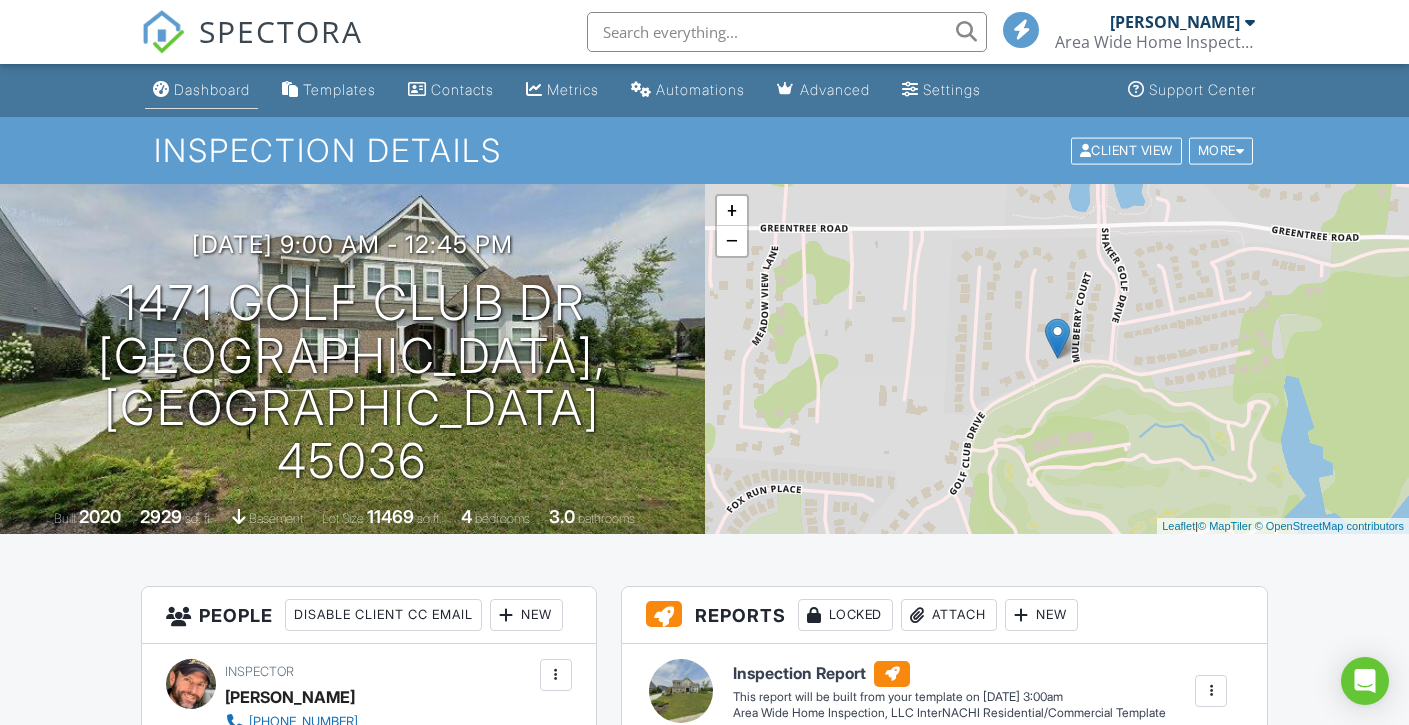 click on "Dashboard" at bounding box center (212, 89) 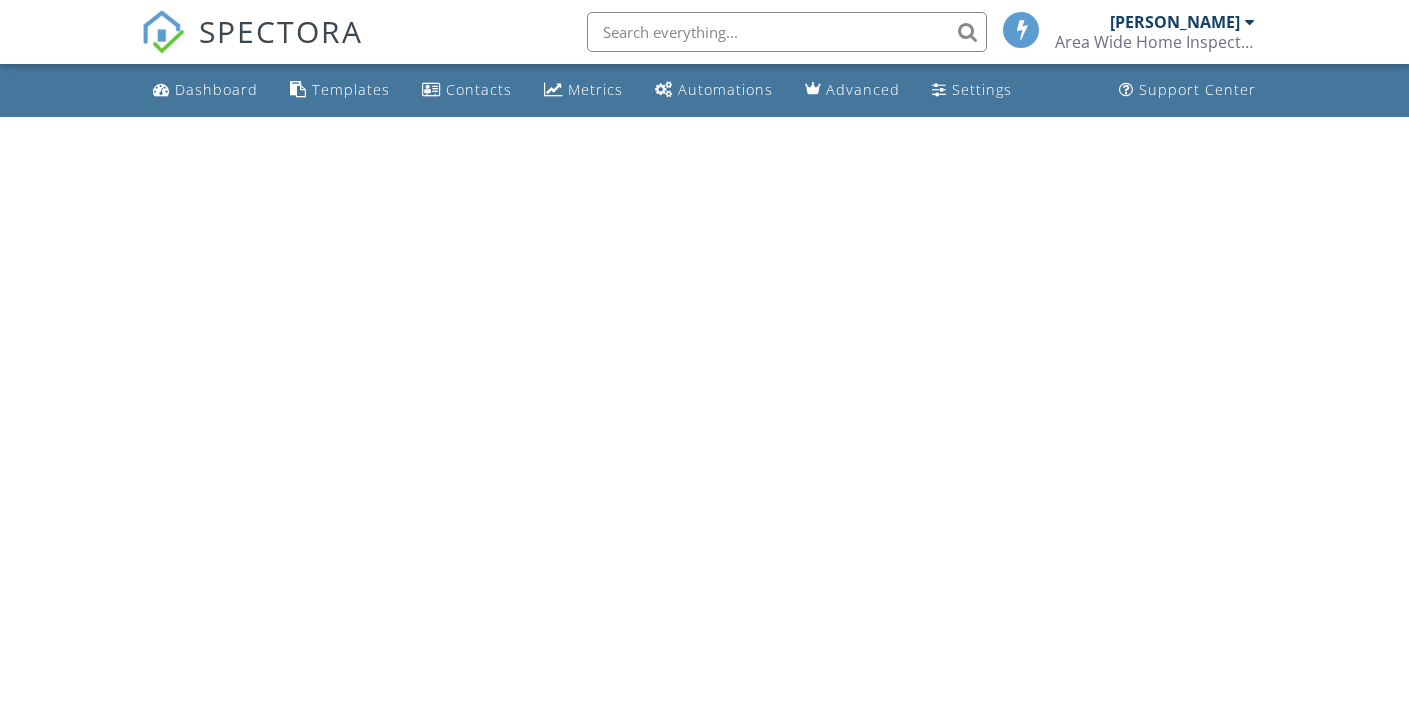 scroll, scrollTop: 0, scrollLeft: 0, axis: both 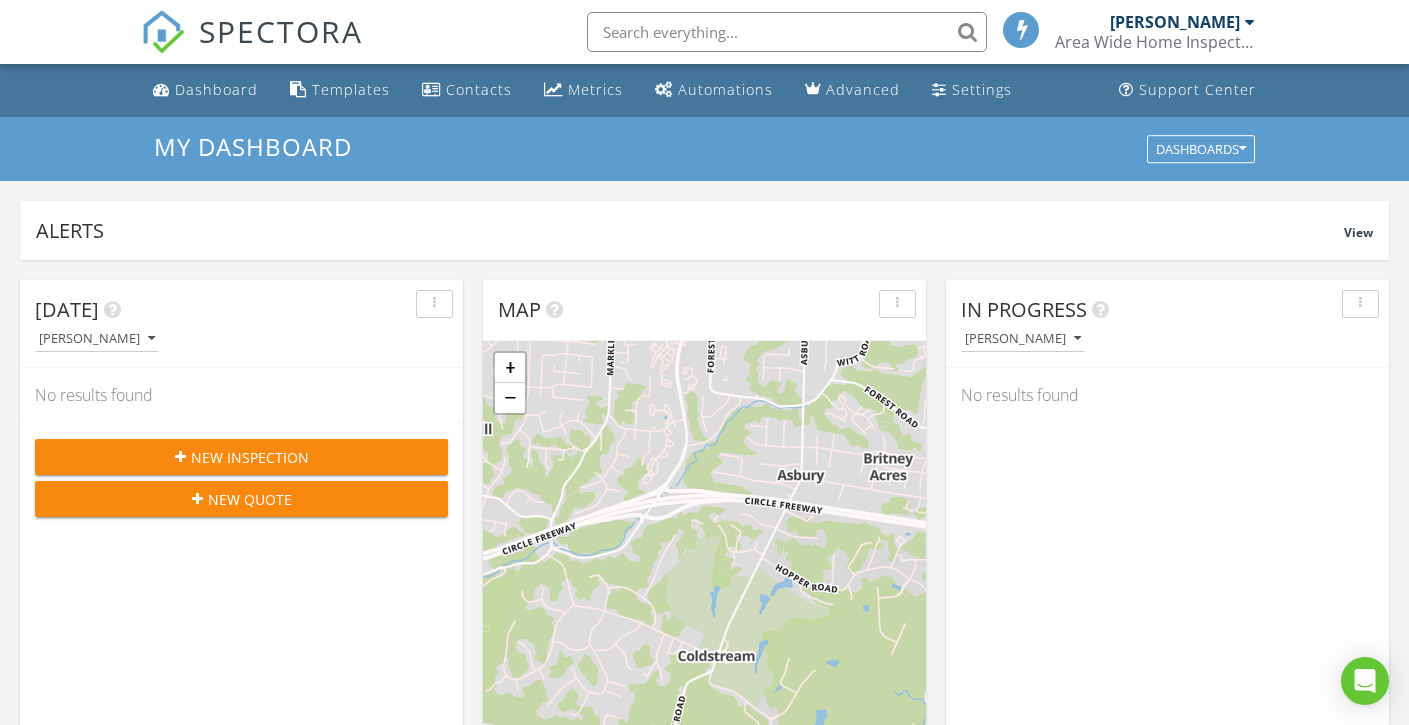 click on "[PERSON_NAME]" at bounding box center (1175, 22) 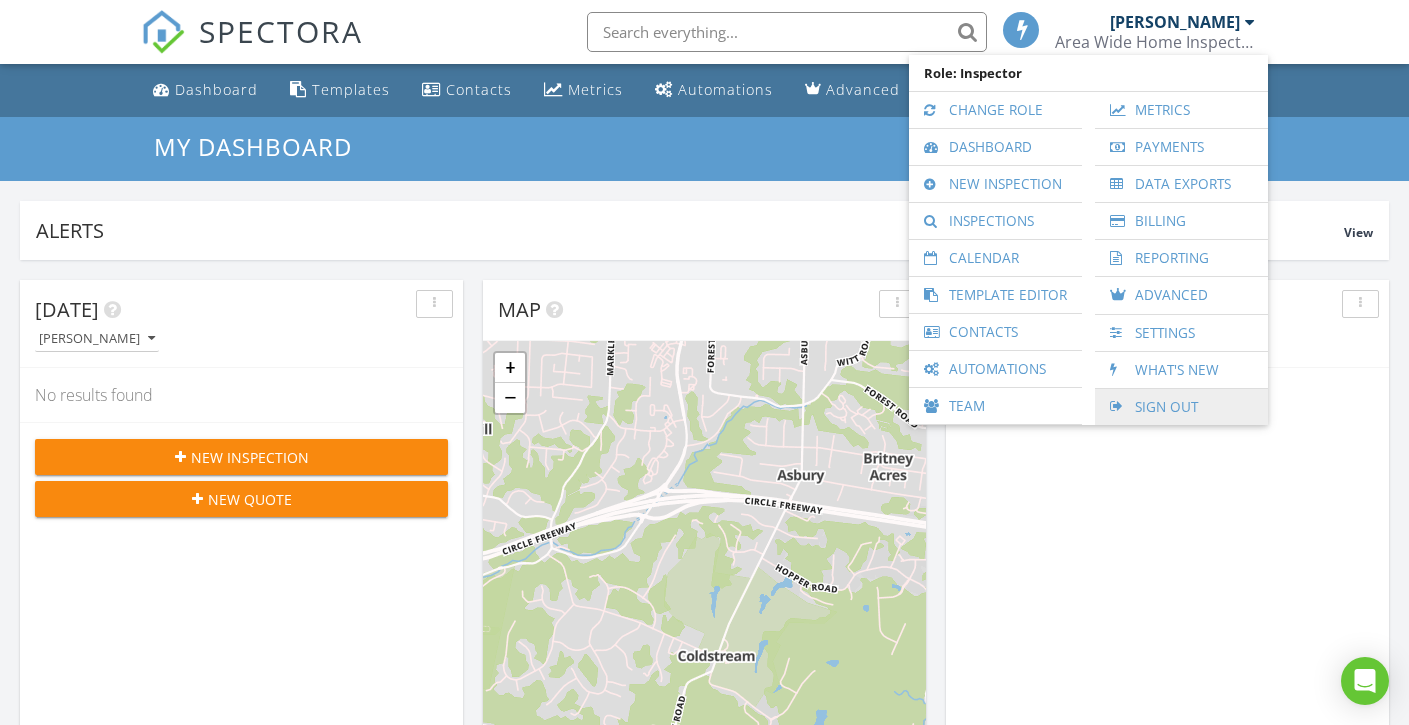 click on "Sign Out" at bounding box center [1181, 407] 